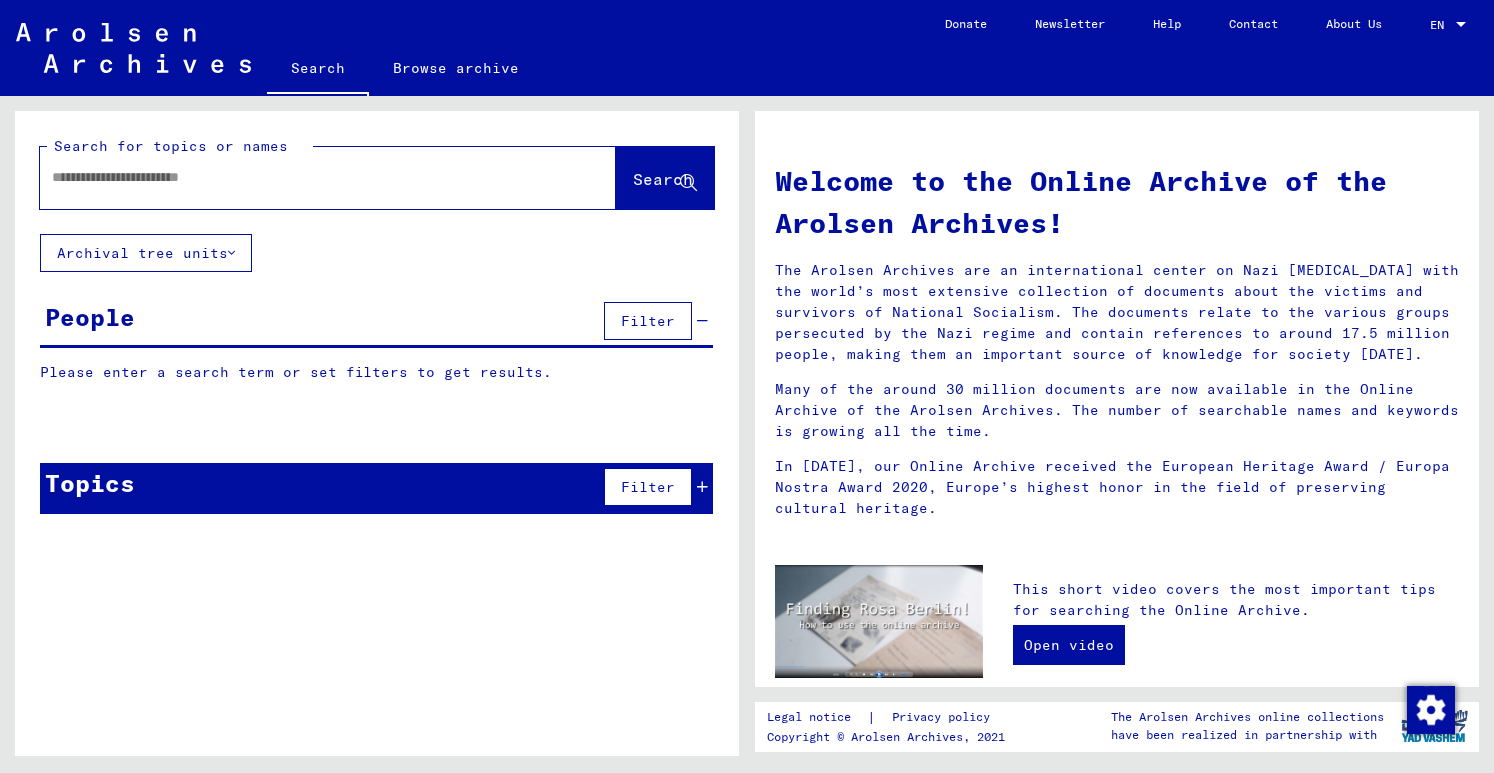 scroll, scrollTop: 0, scrollLeft: 0, axis: both 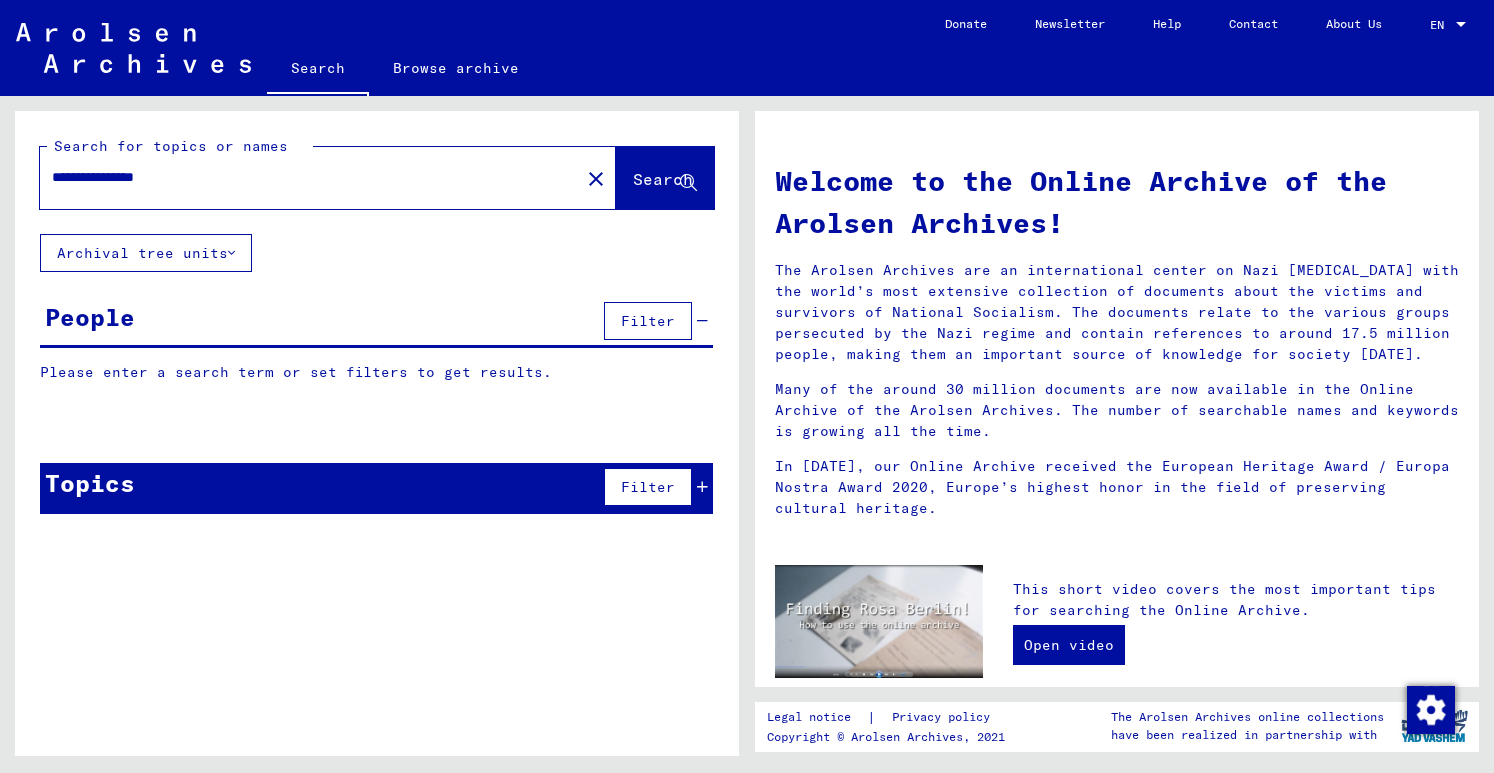 type on "**********" 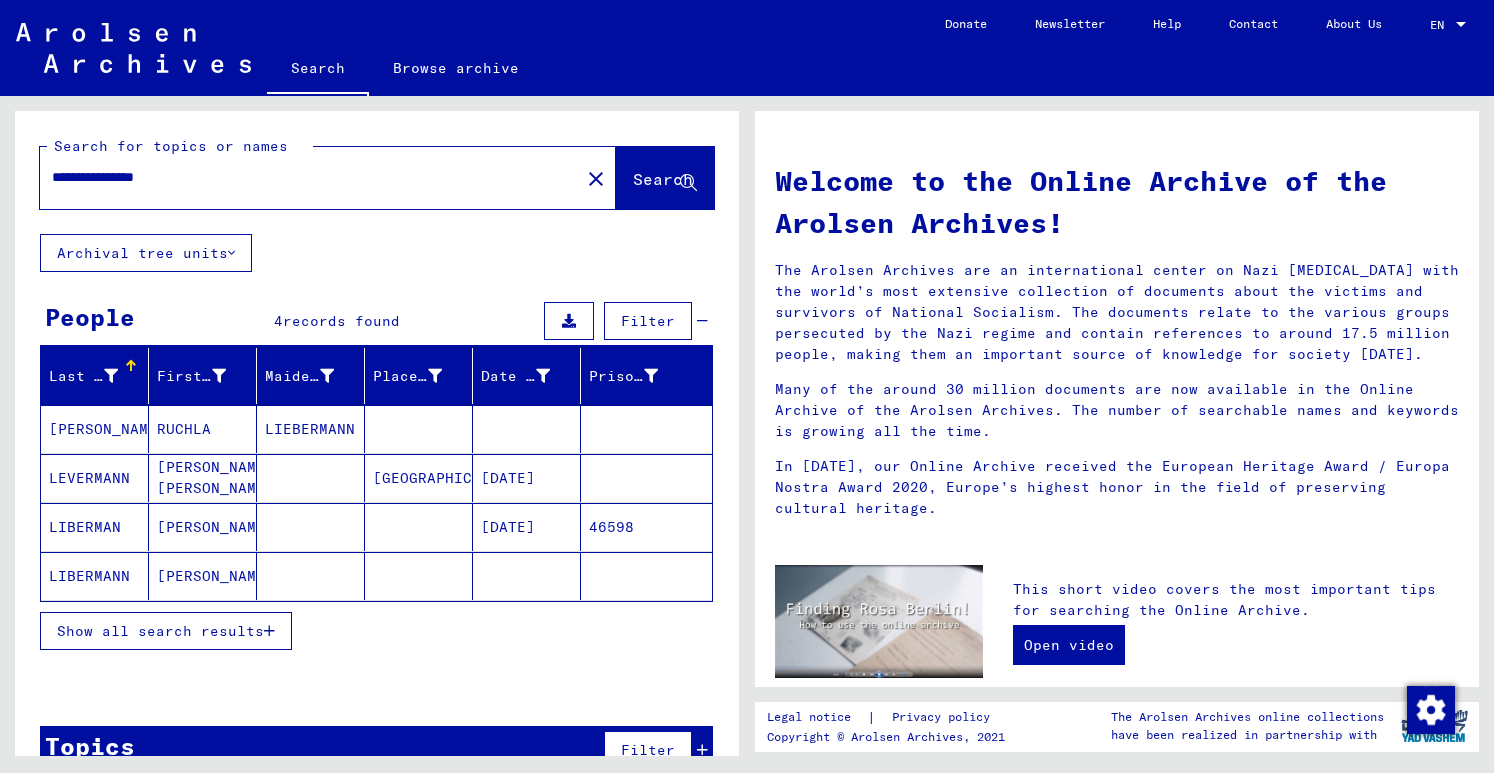 click on "[DATE]" at bounding box center (527, 576) 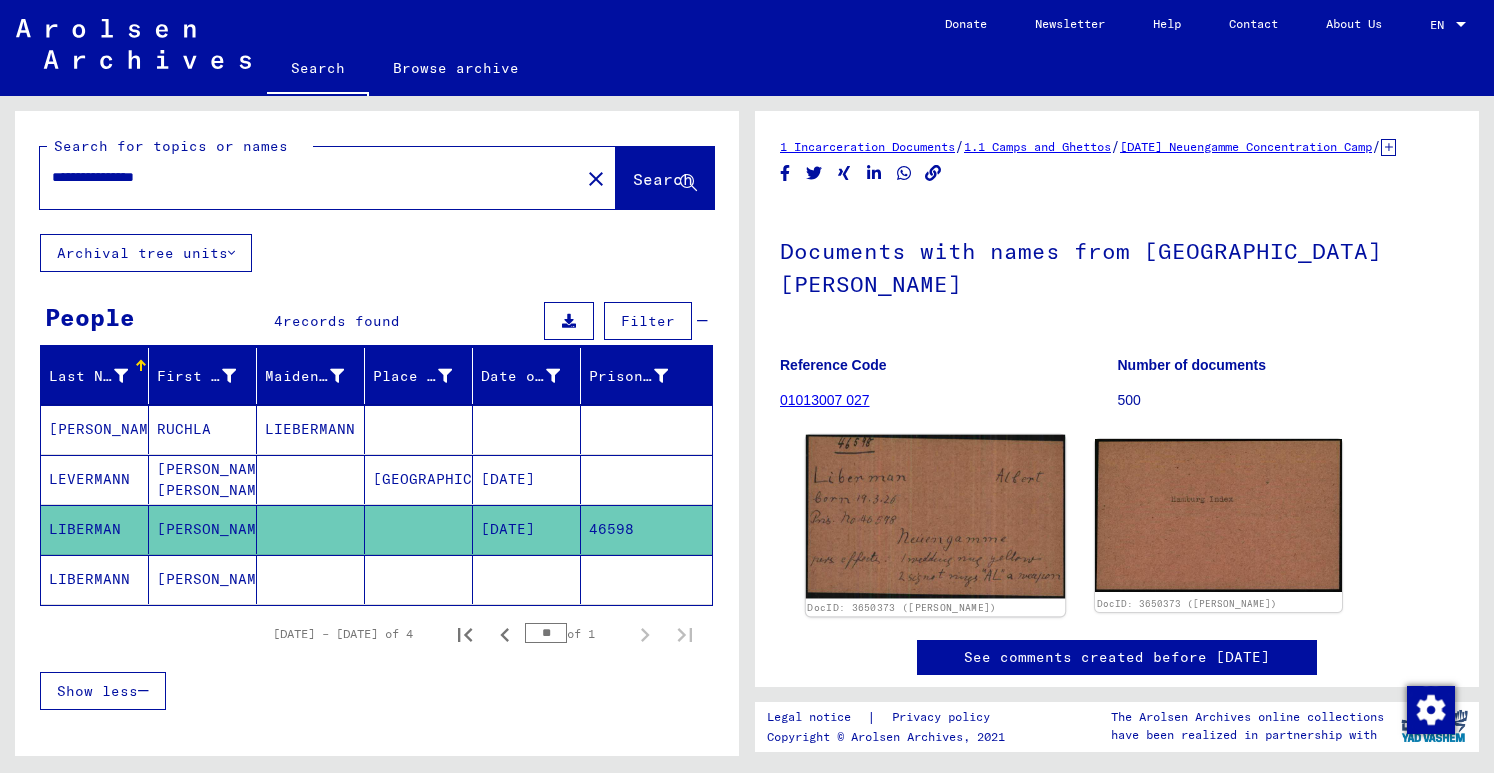 click 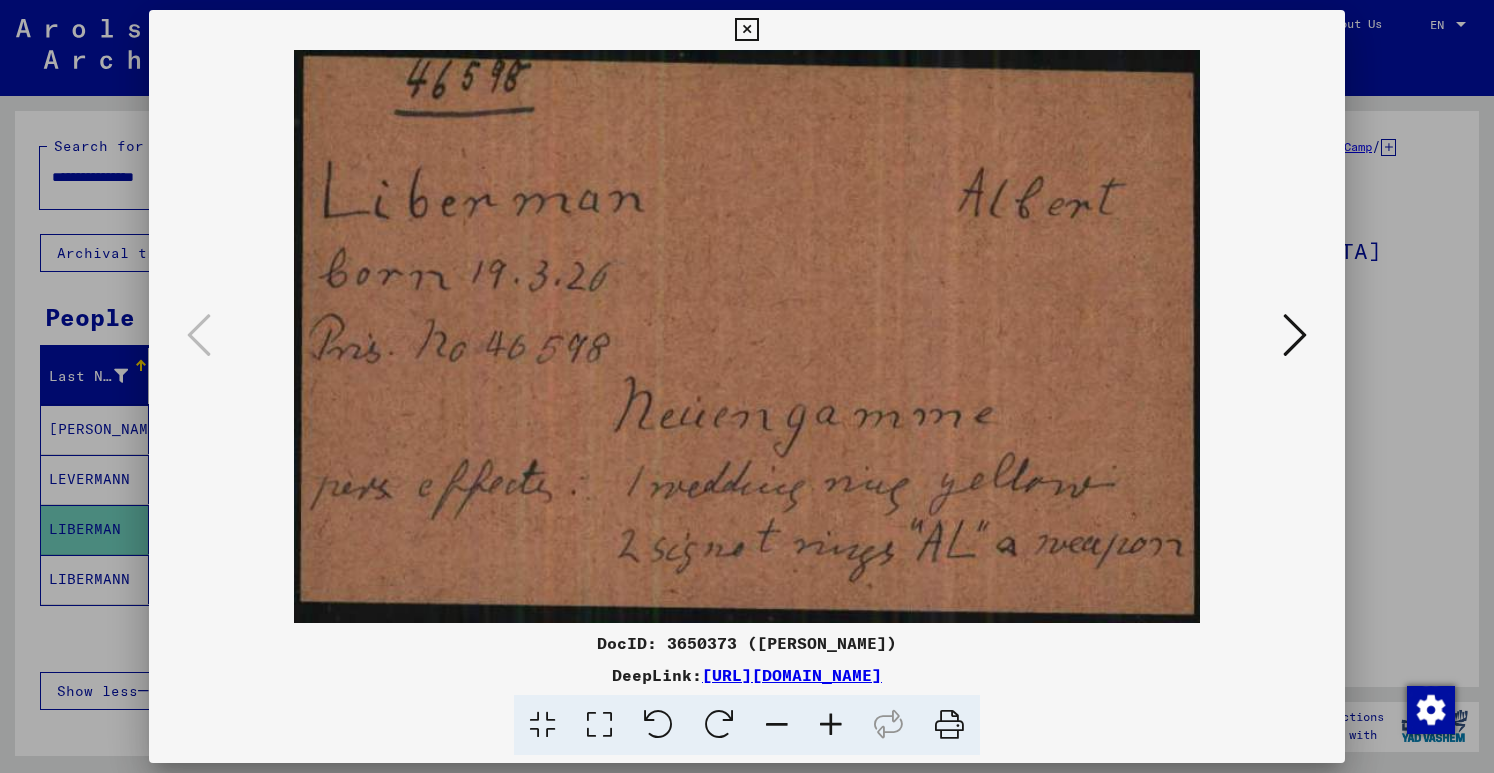 click at bounding box center (1295, 335) 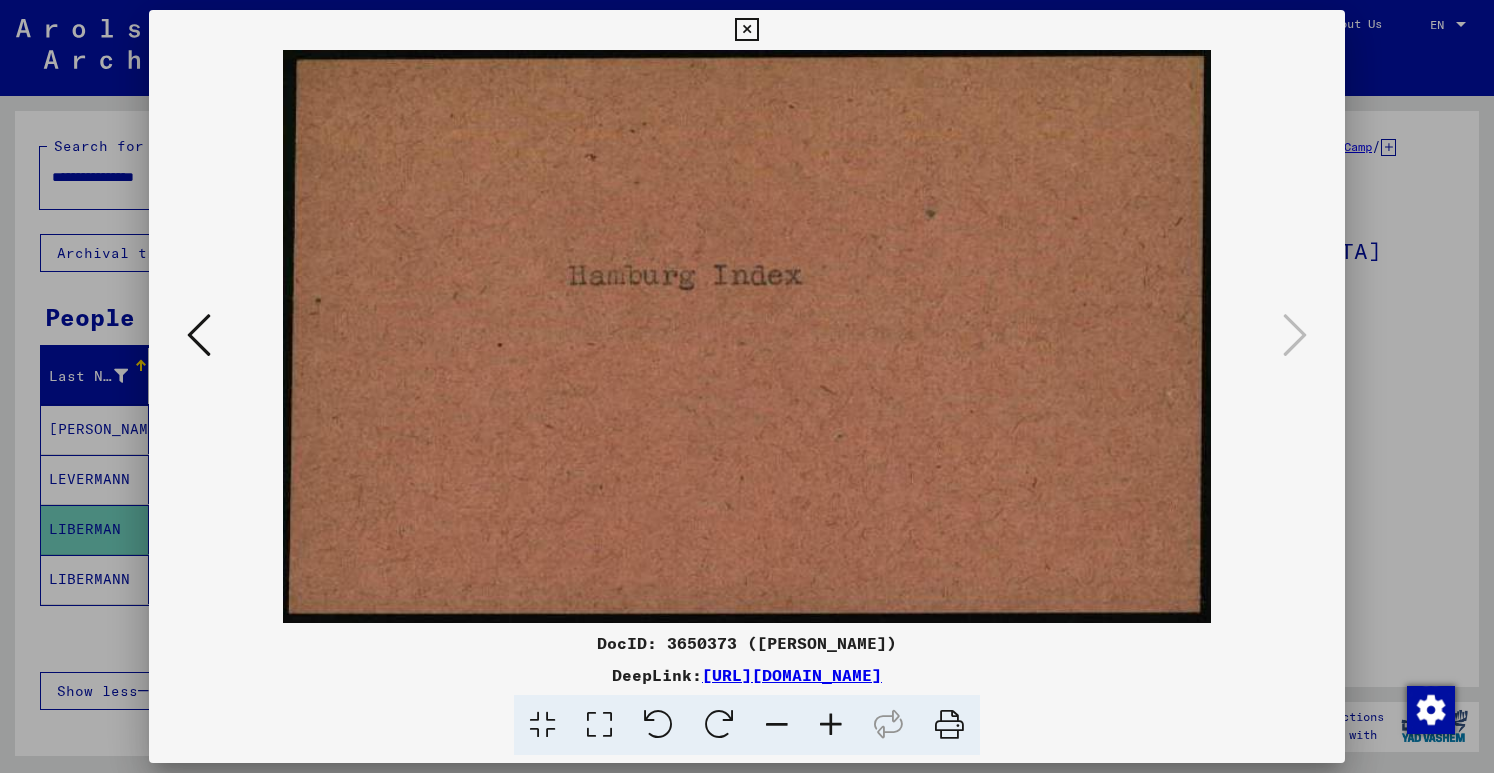 click at bounding box center (746, 30) 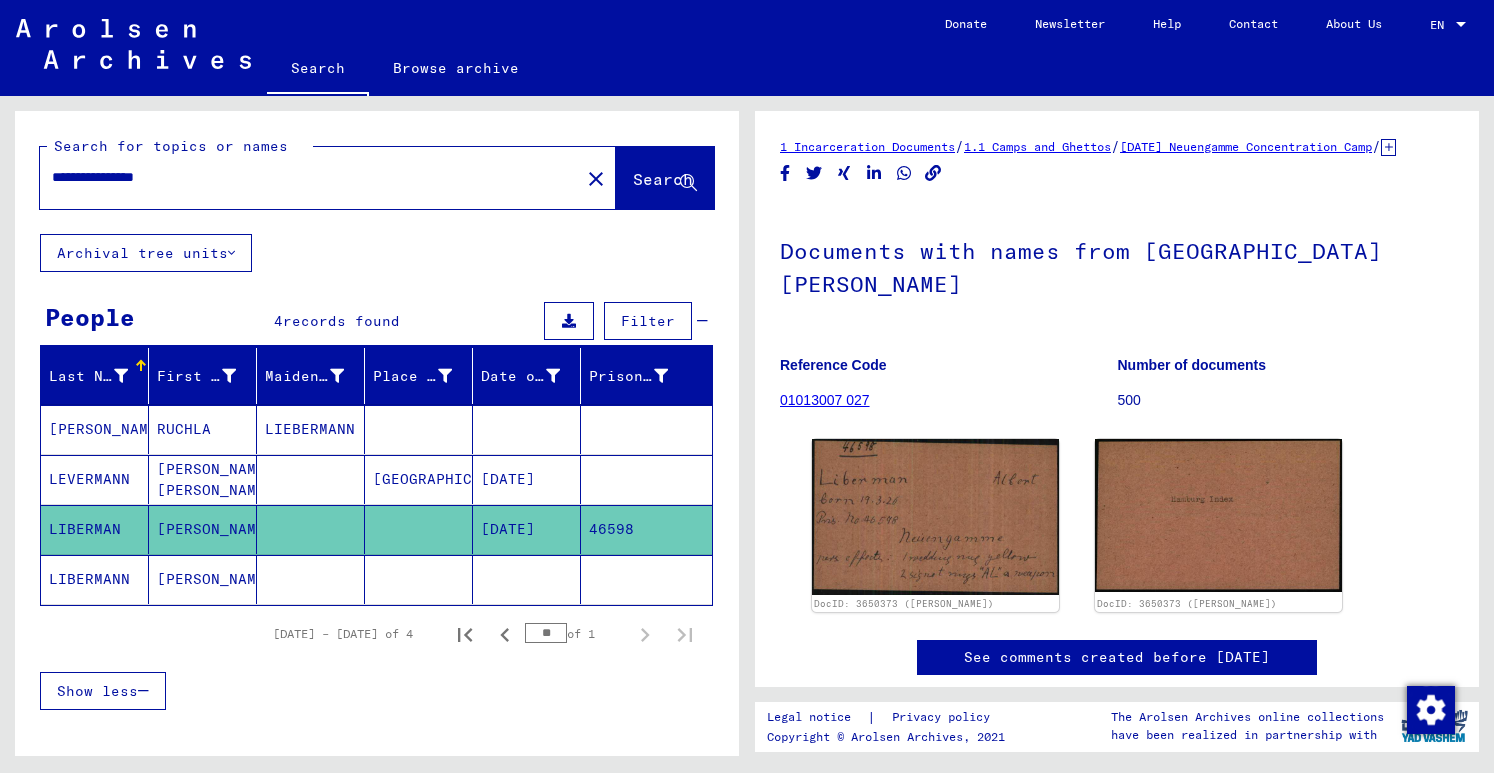 click 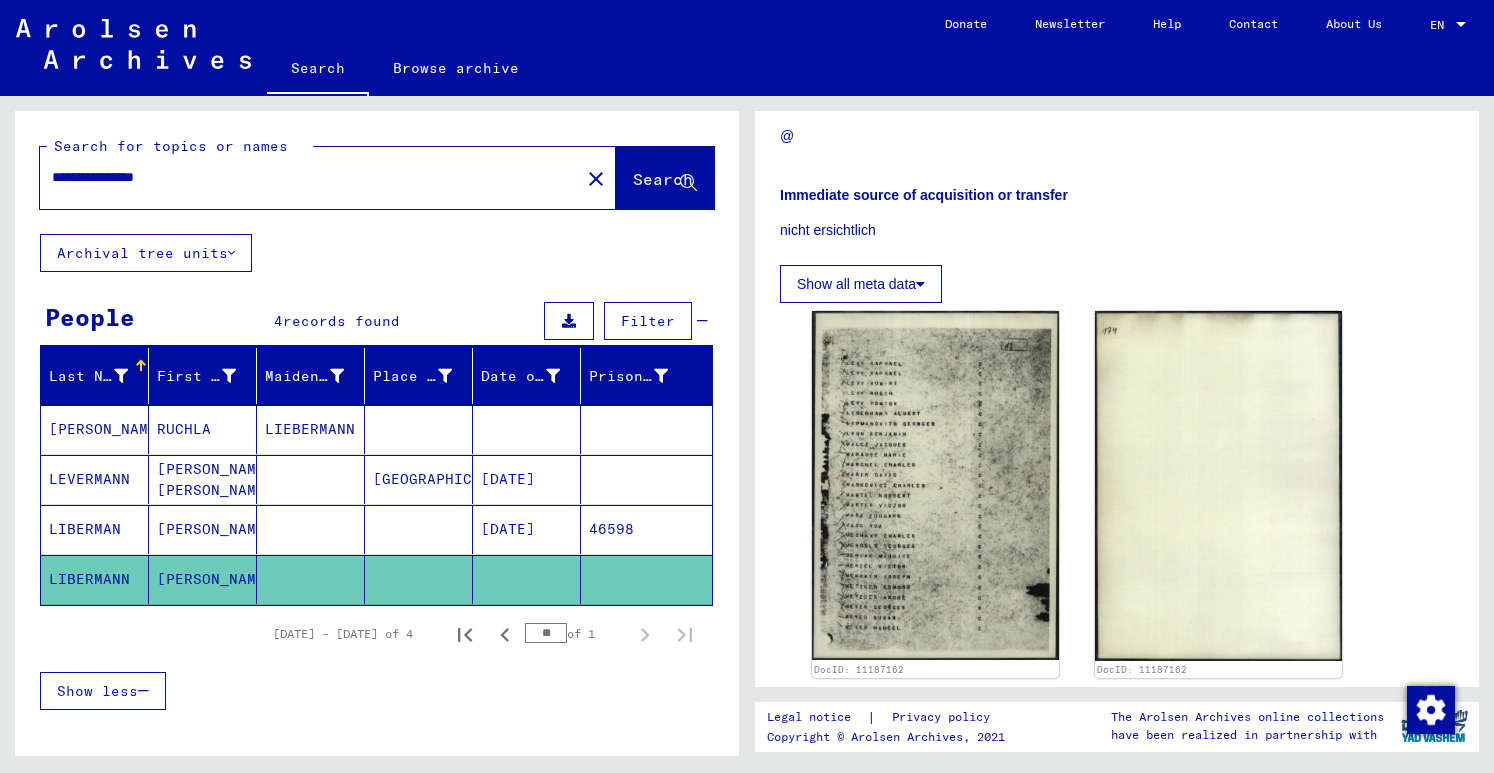 scroll, scrollTop: 500, scrollLeft: 0, axis: vertical 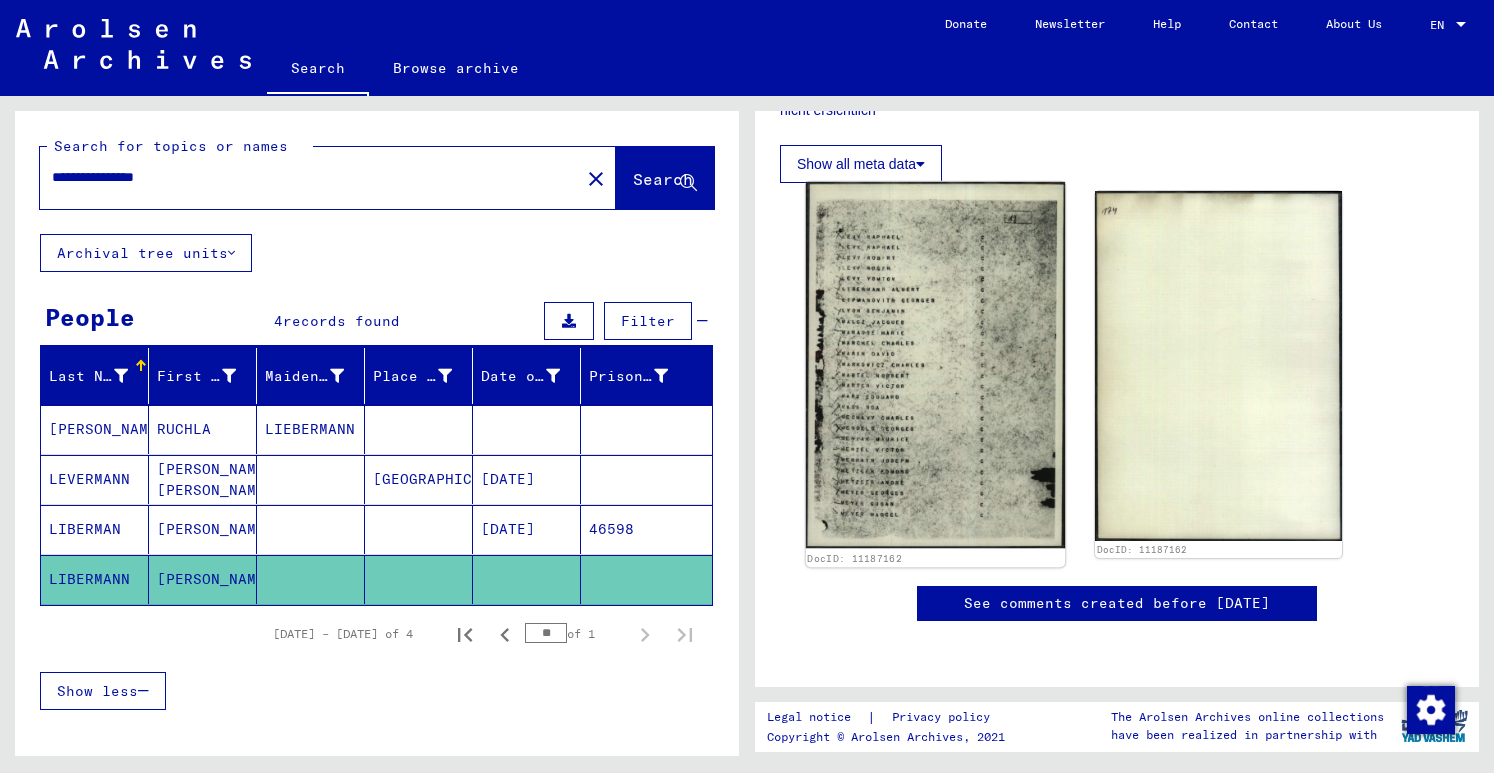 click 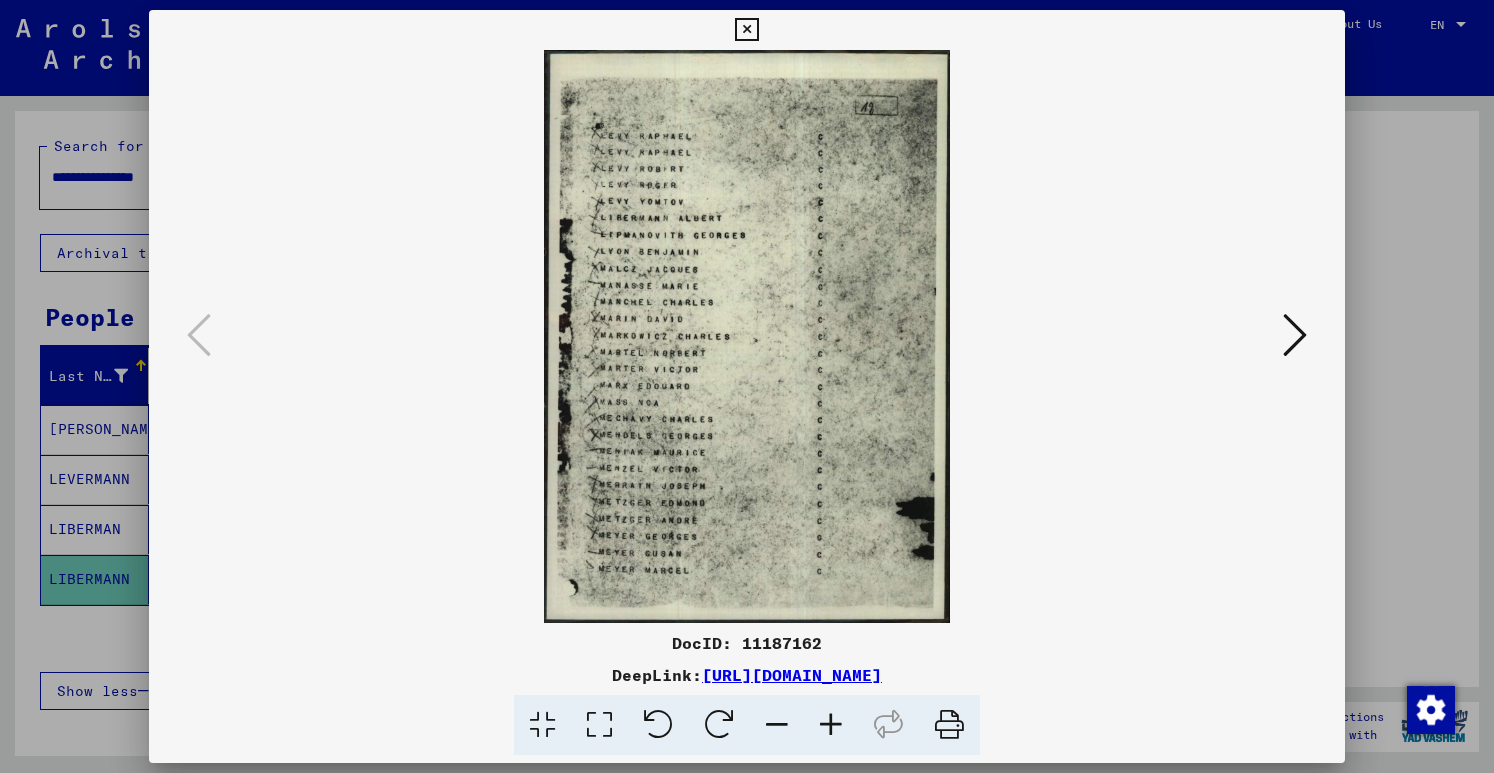 click at bounding box center [831, 725] 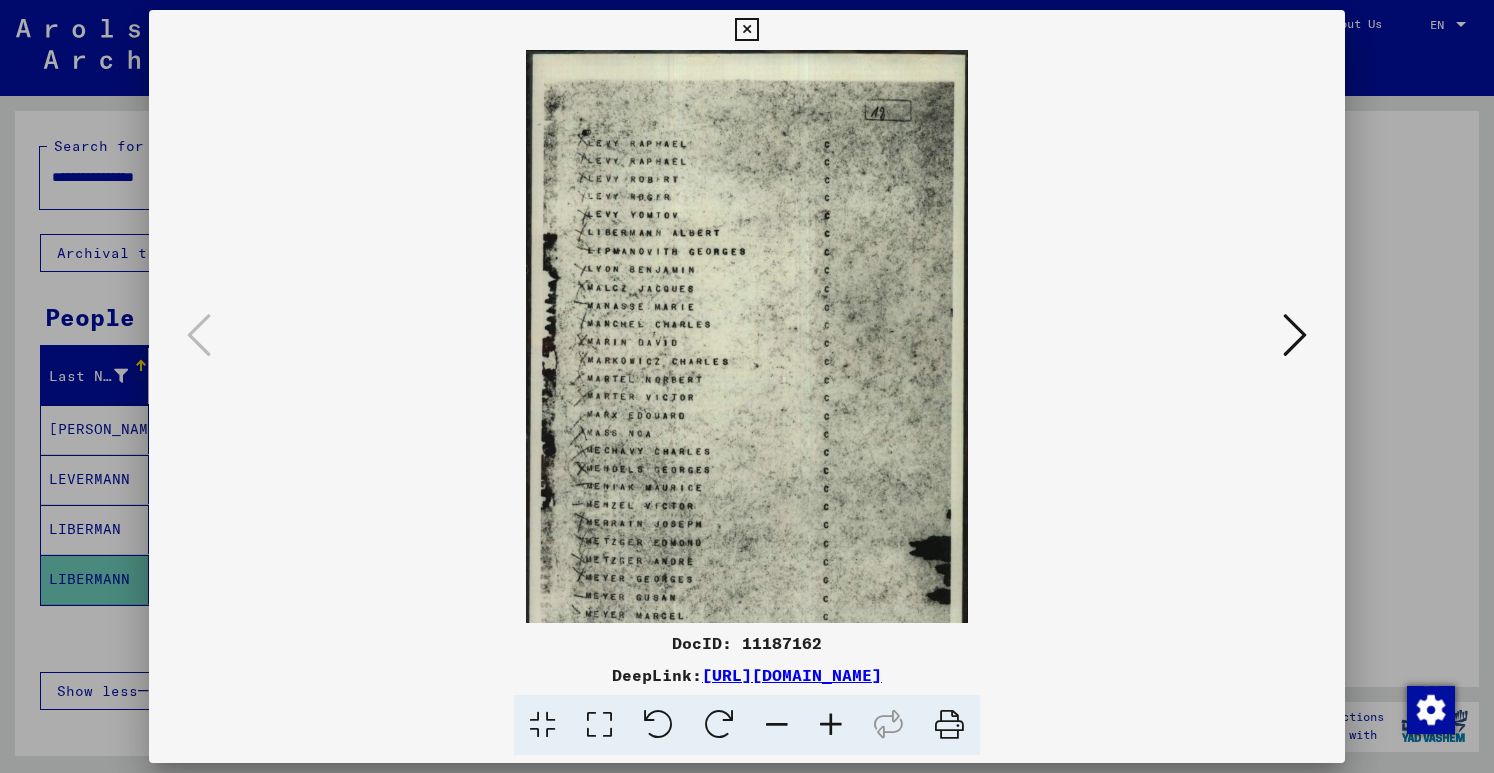 click at bounding box center (831, 725) 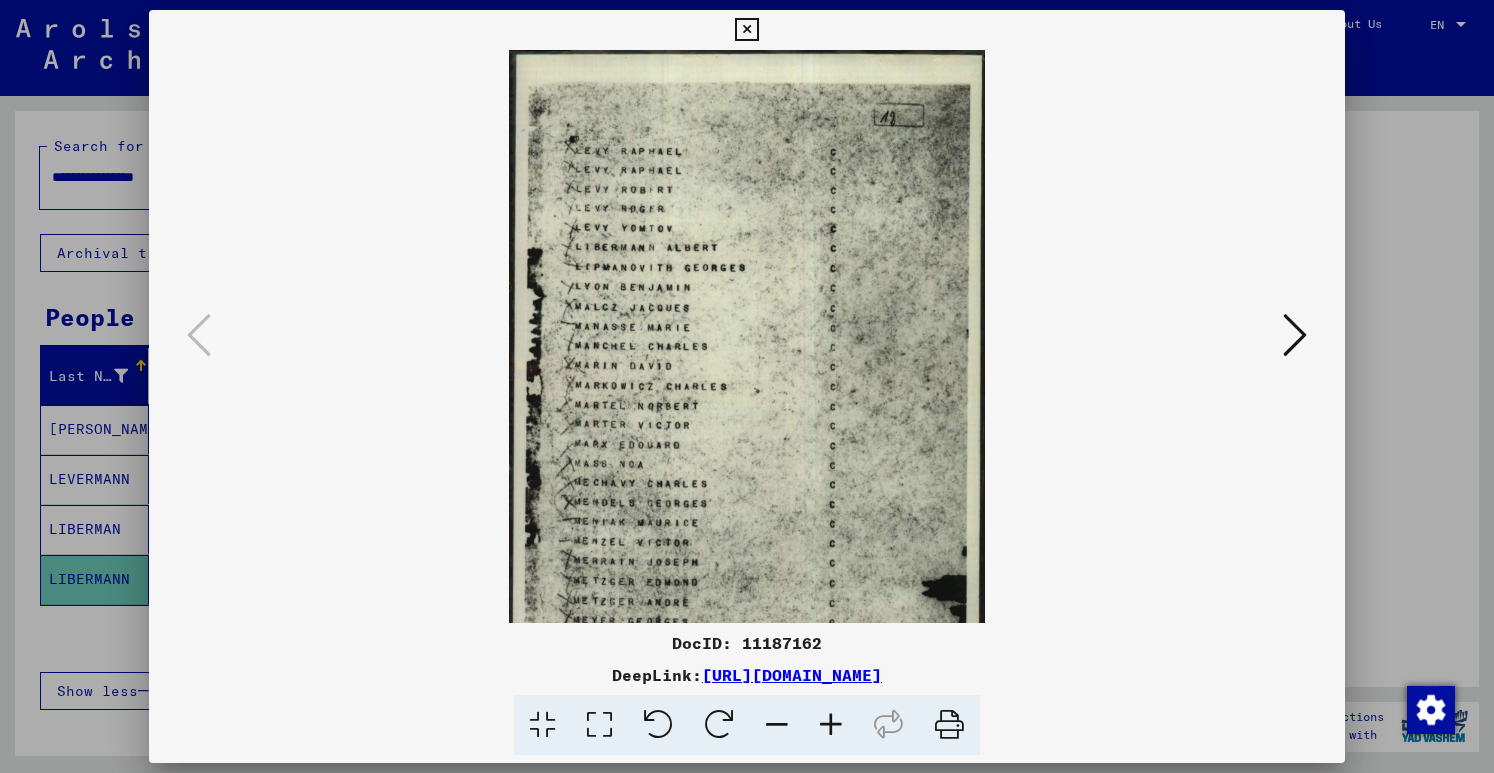 click at bounding box center [831, 725] 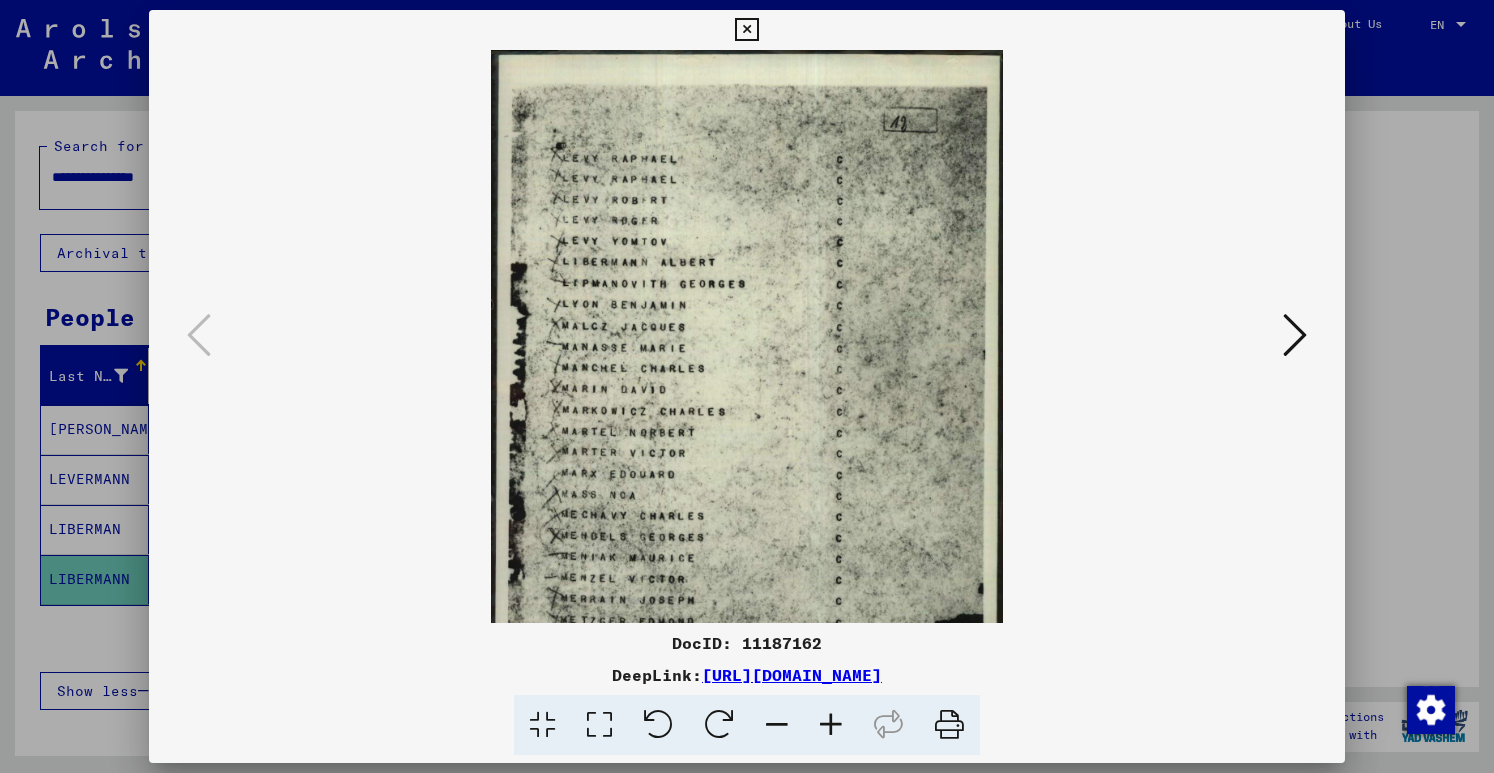 click at bounding box center [831, 725] 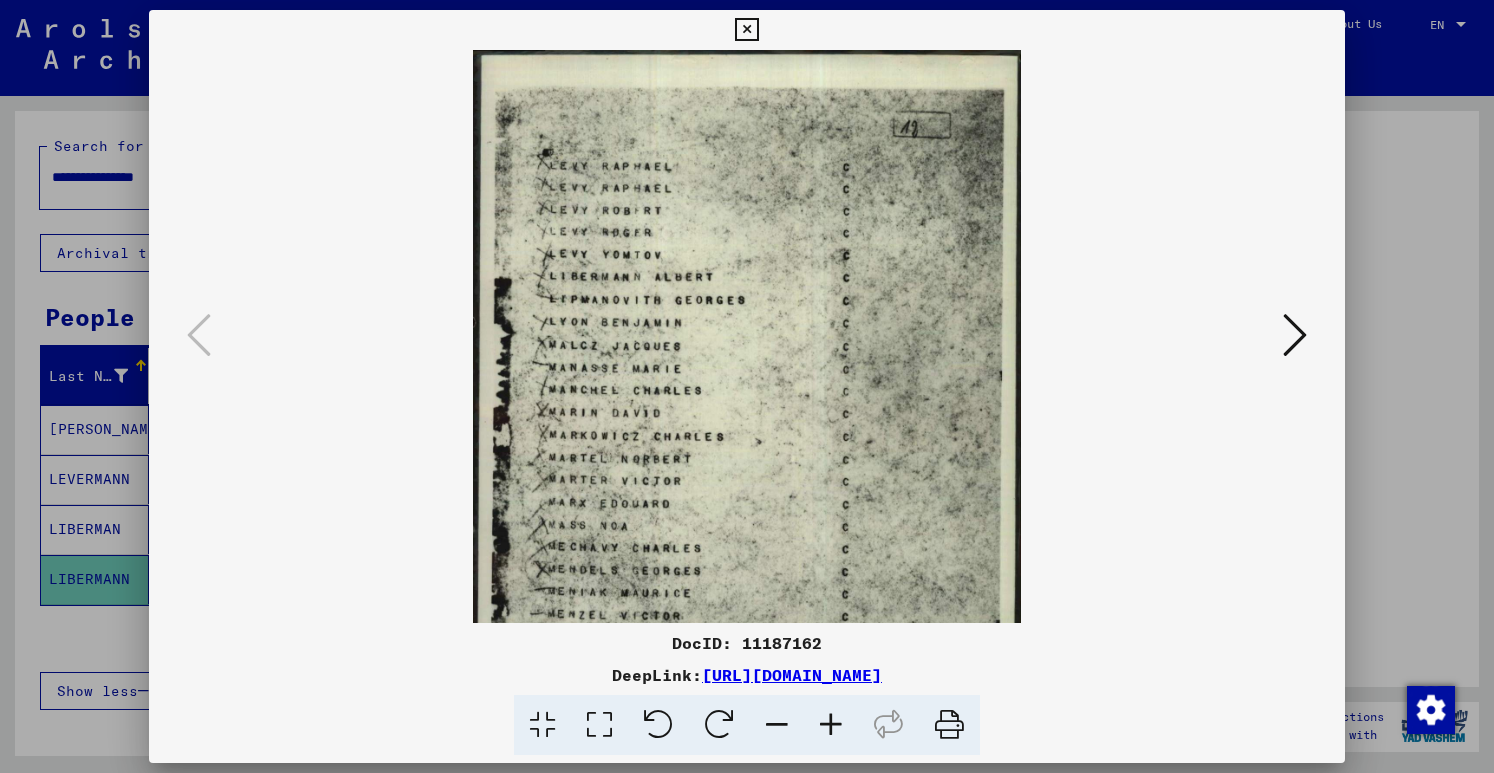click at bounding box center (831, 725) 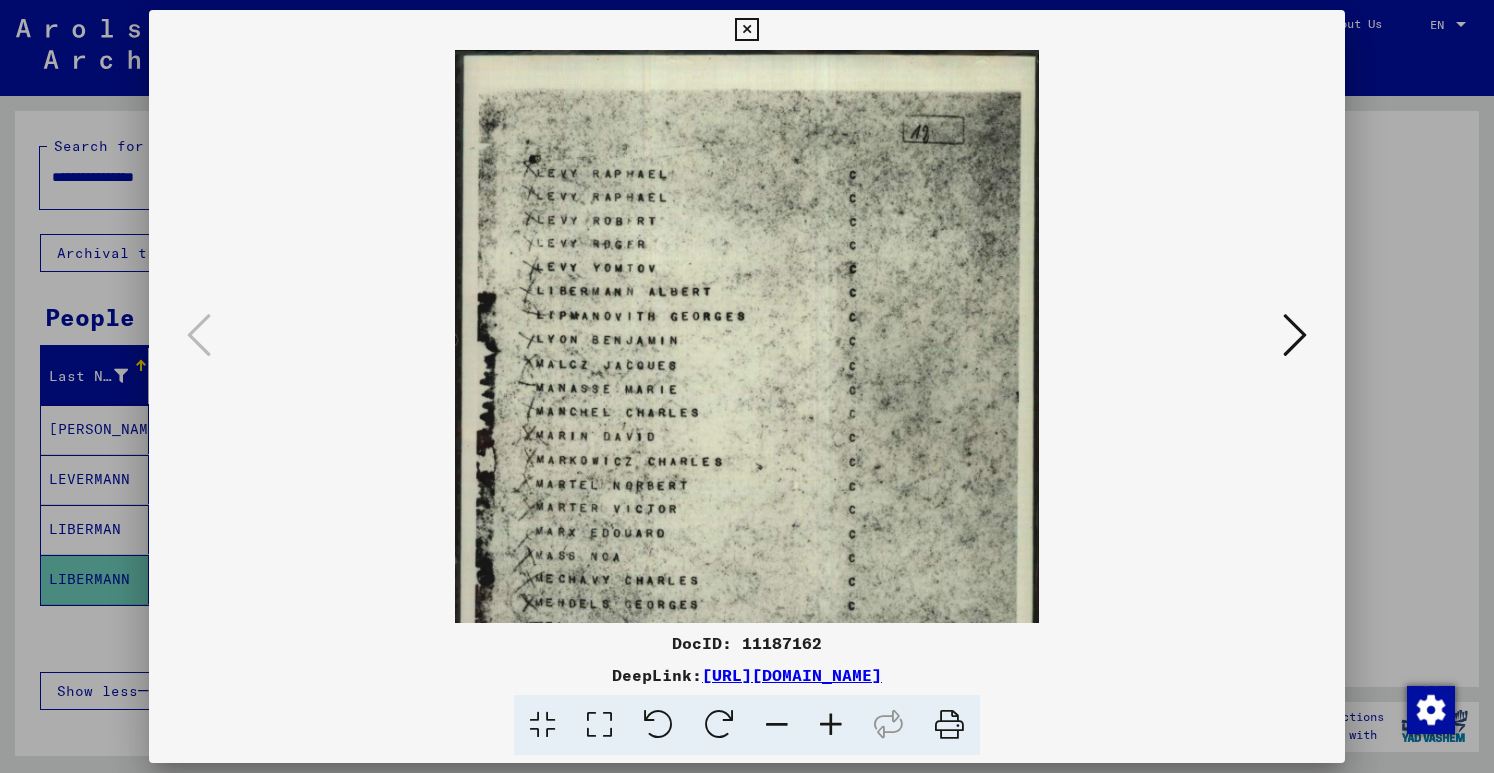 click at bounding box center (831, 725) 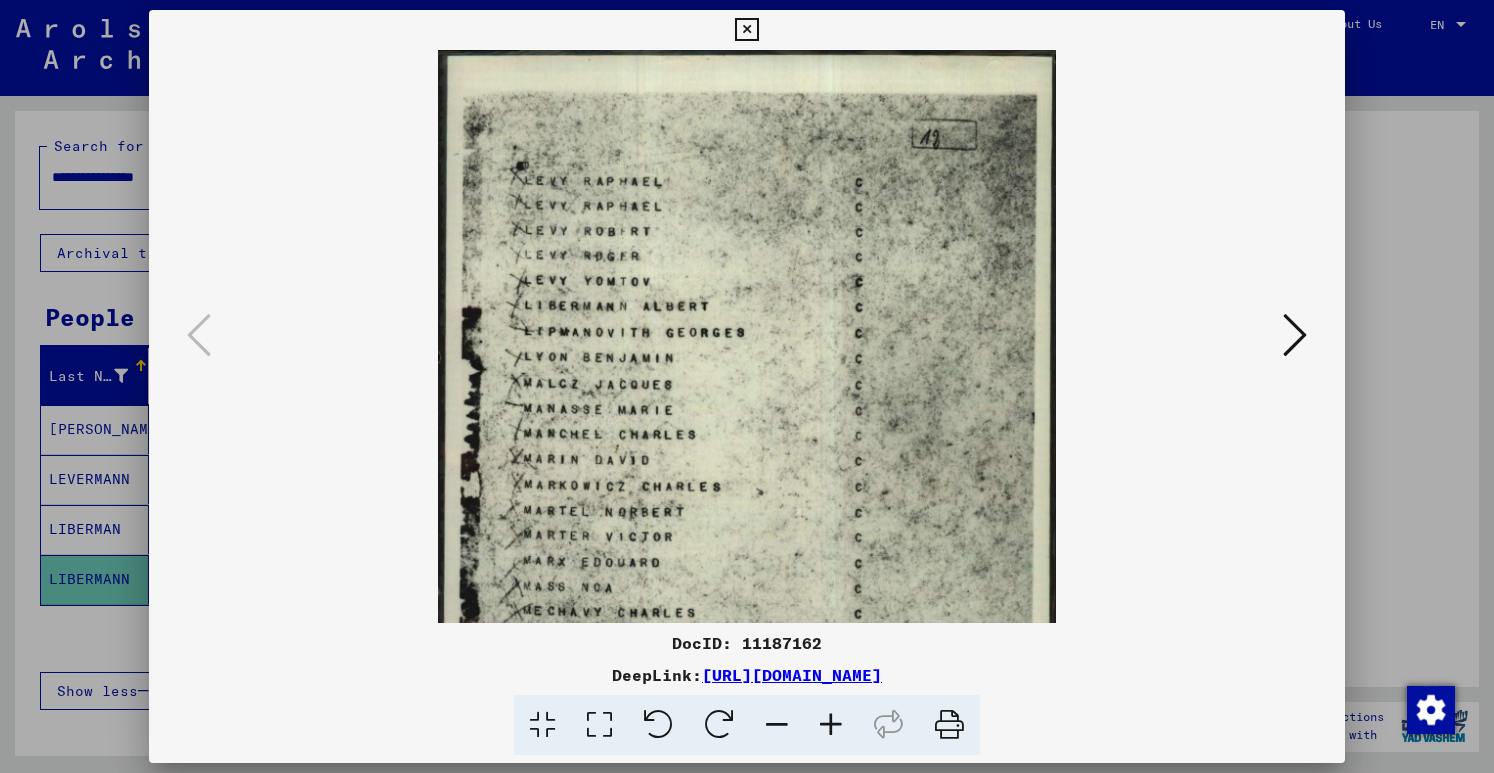 click at bounding box center [831, 725] 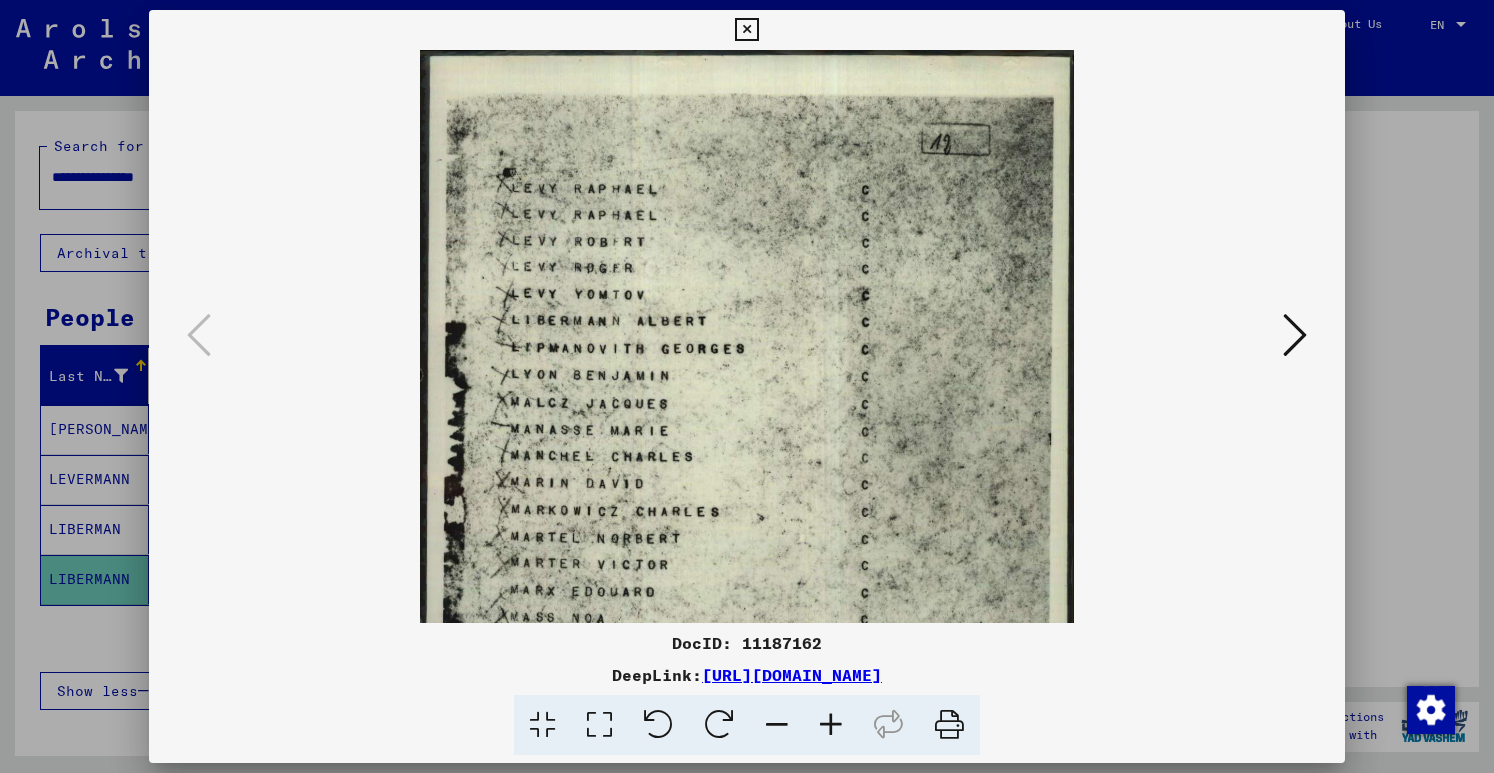 click at bounding box center (1295, 336) 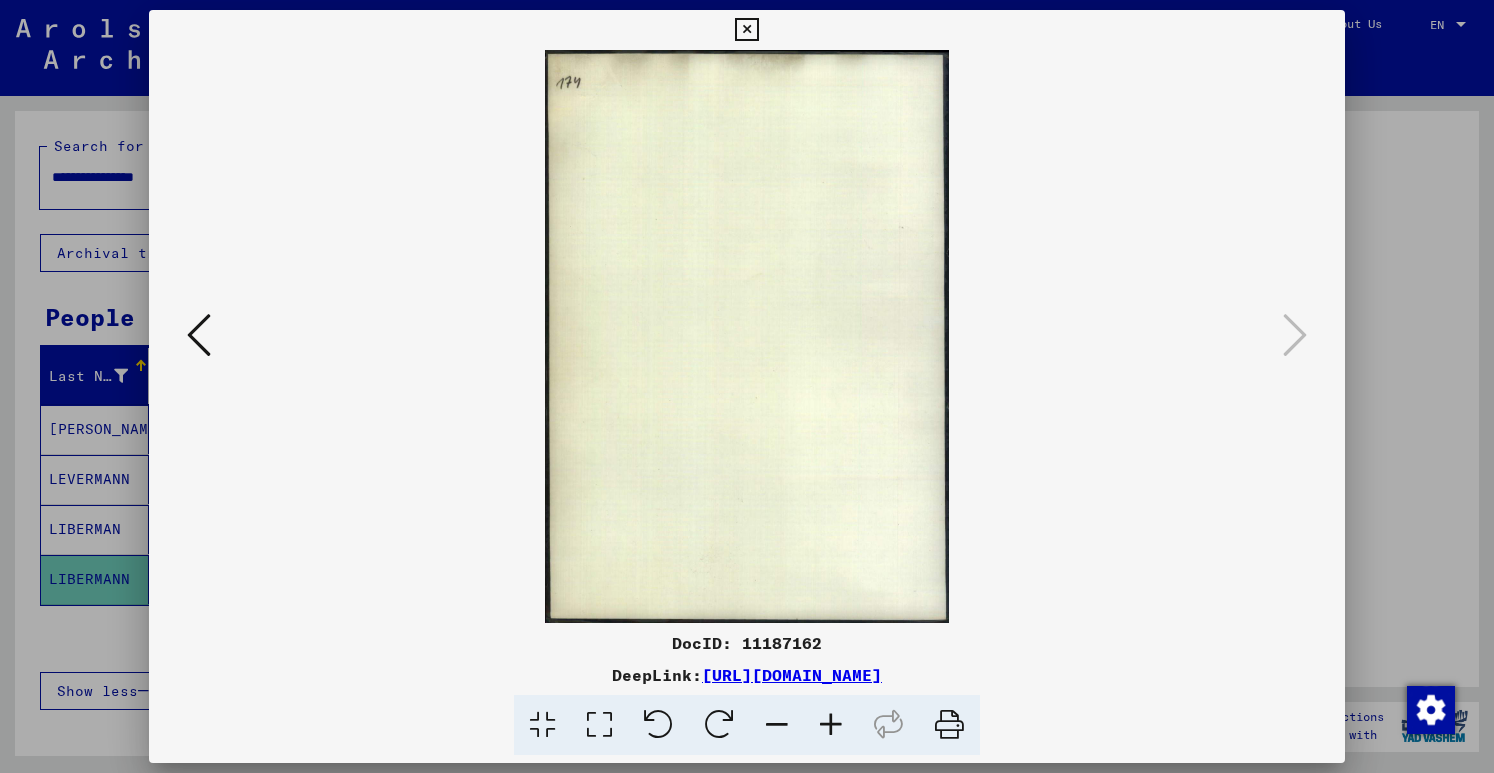 click at bounding box center [746, 30] 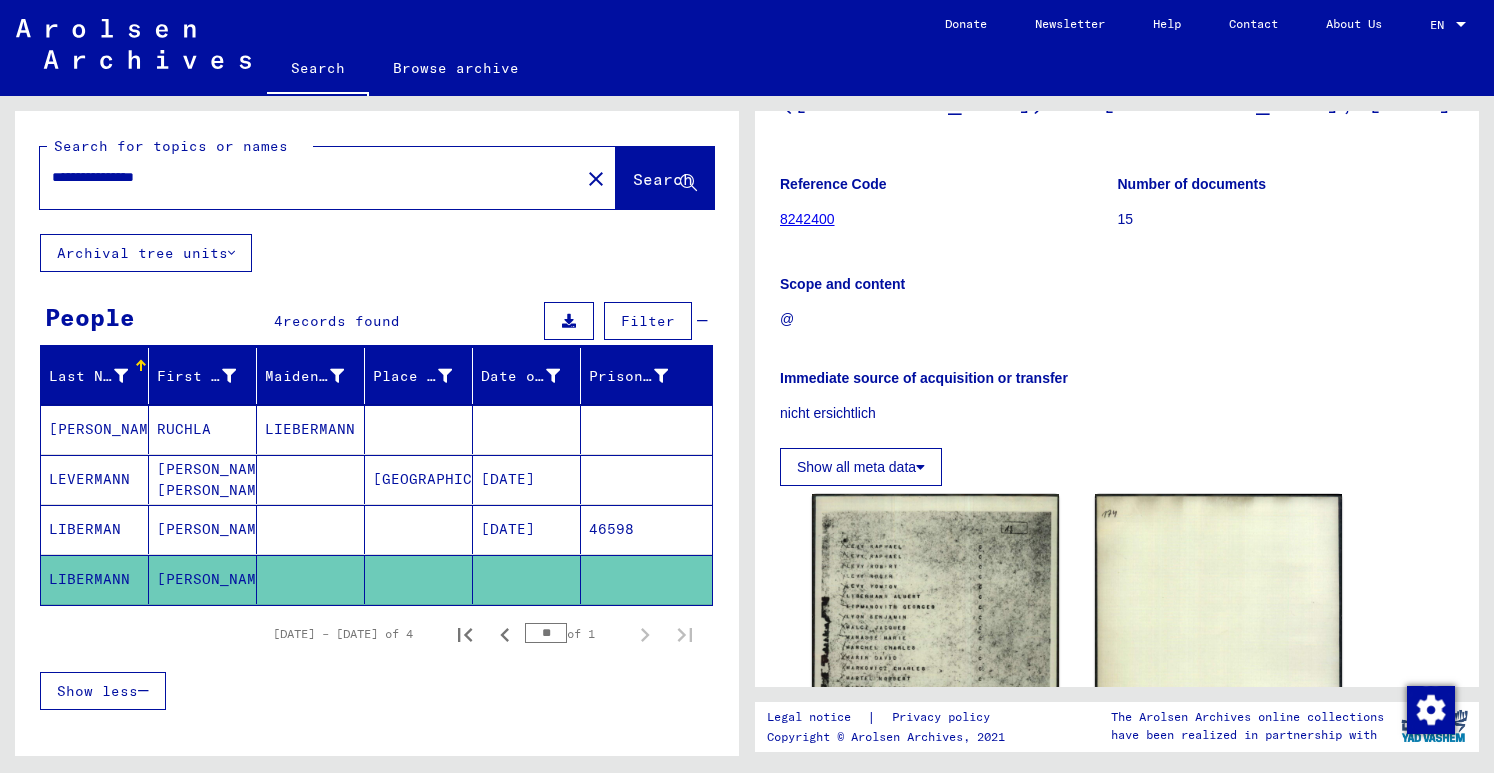 scroll, scrollTop: 0, scrollLeft: 0, axis: both 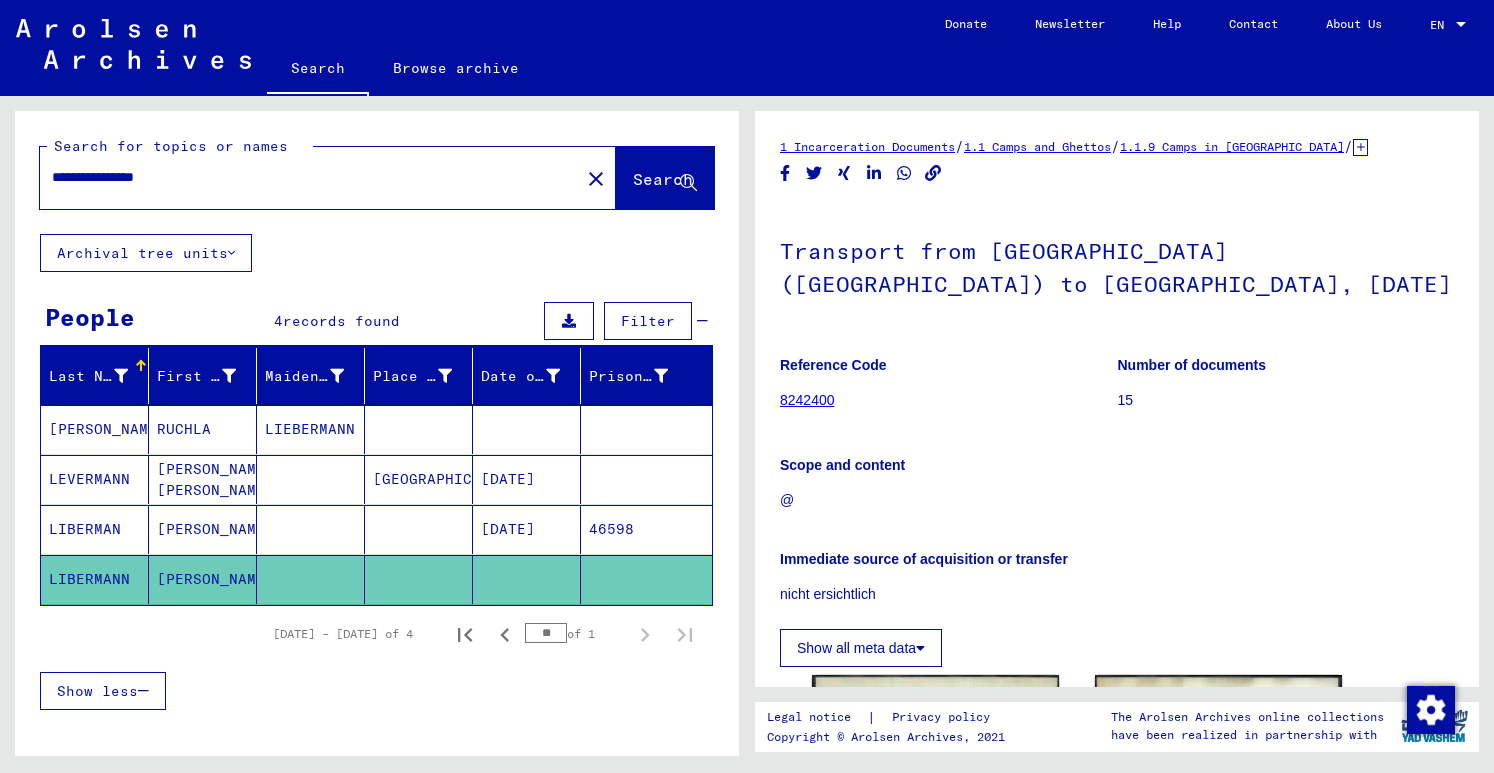 click at bounding box center (646, 479) 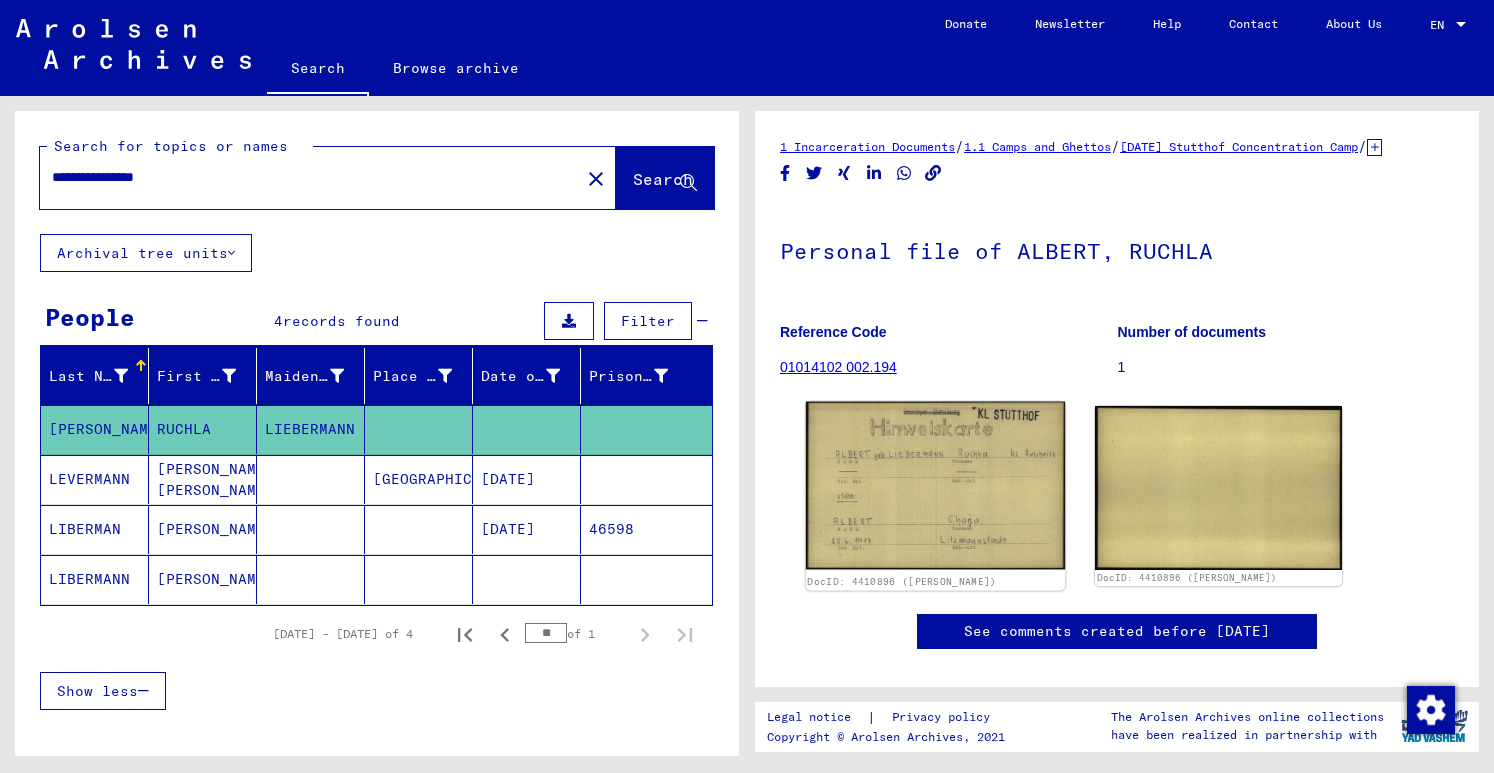 click 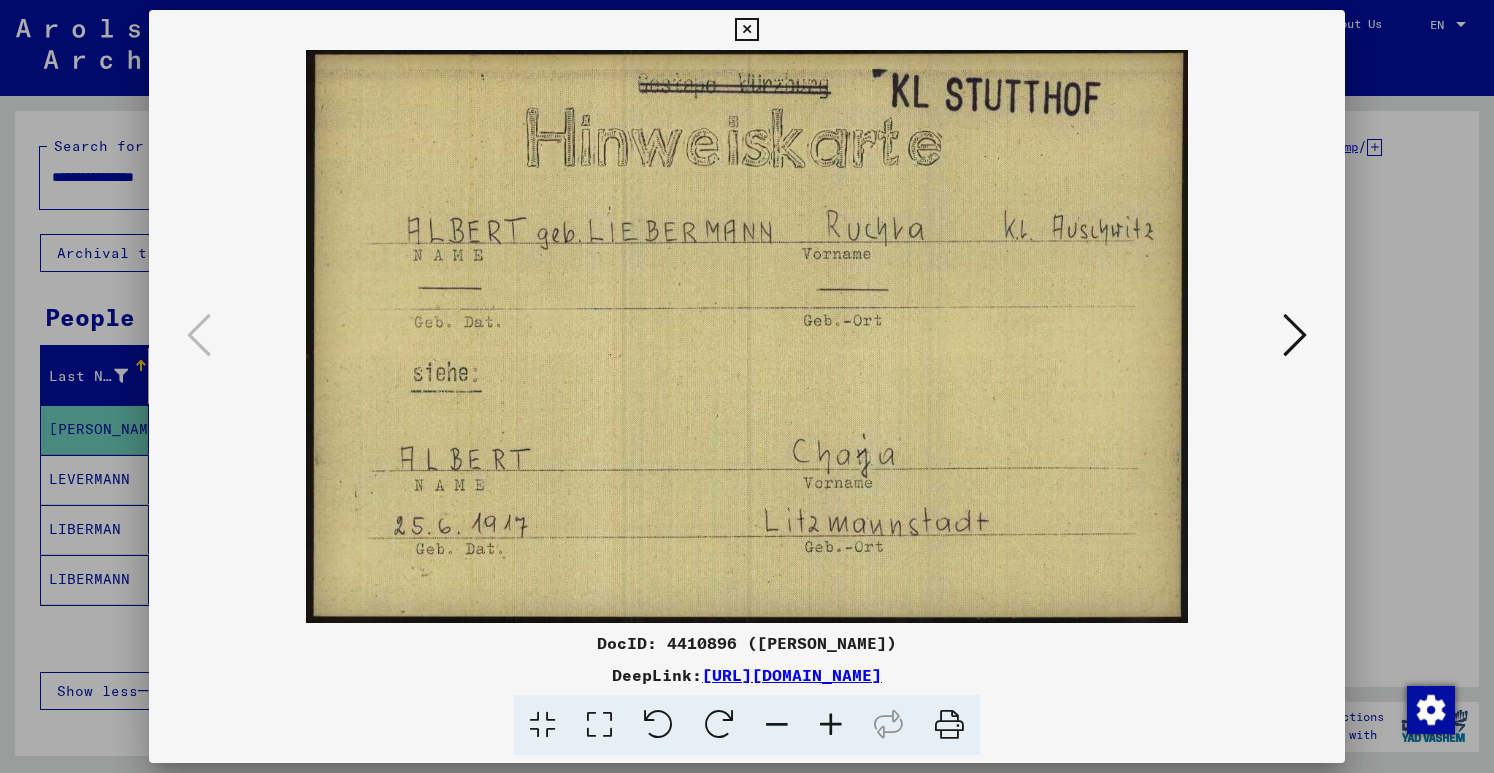 click at bounding box center (746, 30) 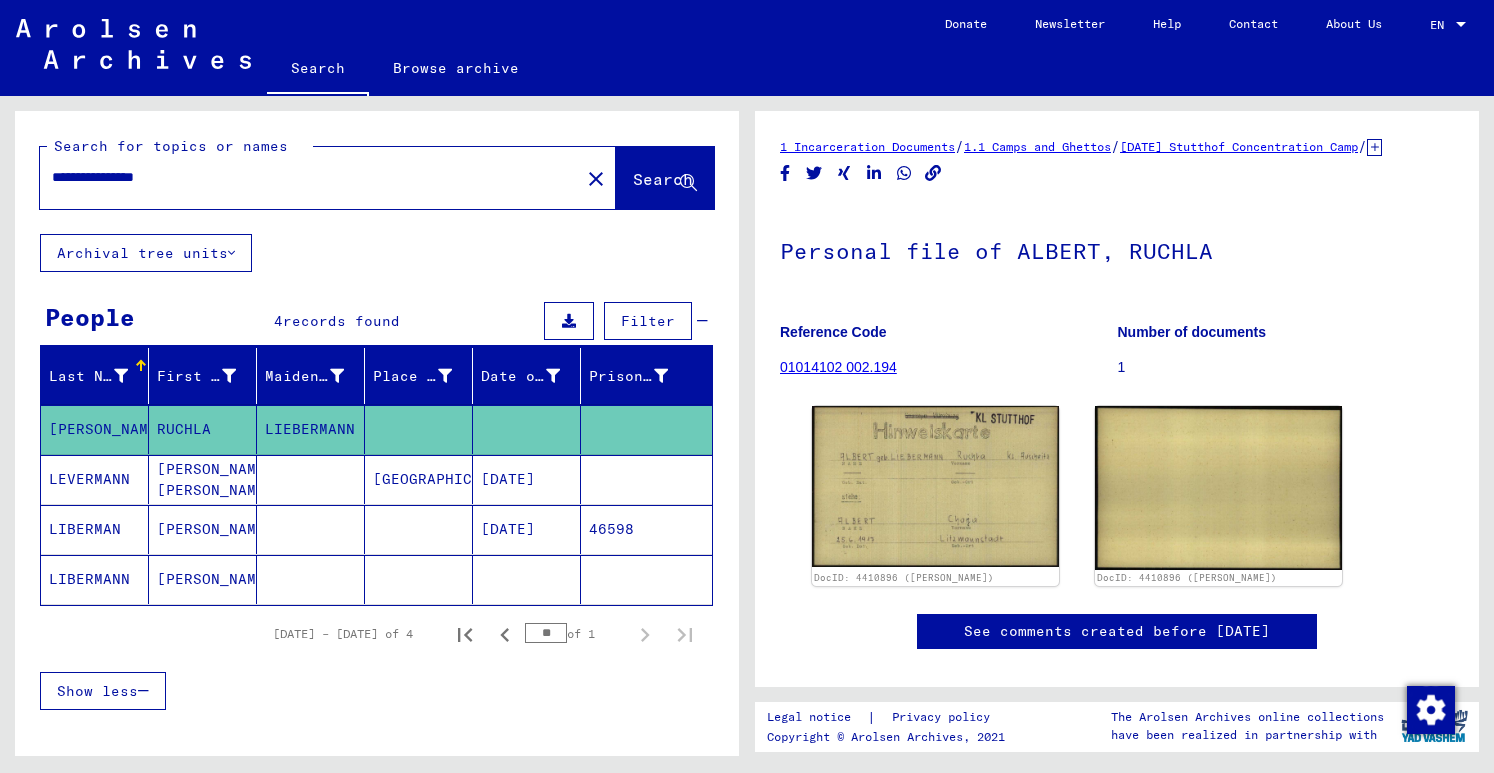 click on "LIBERMANN" 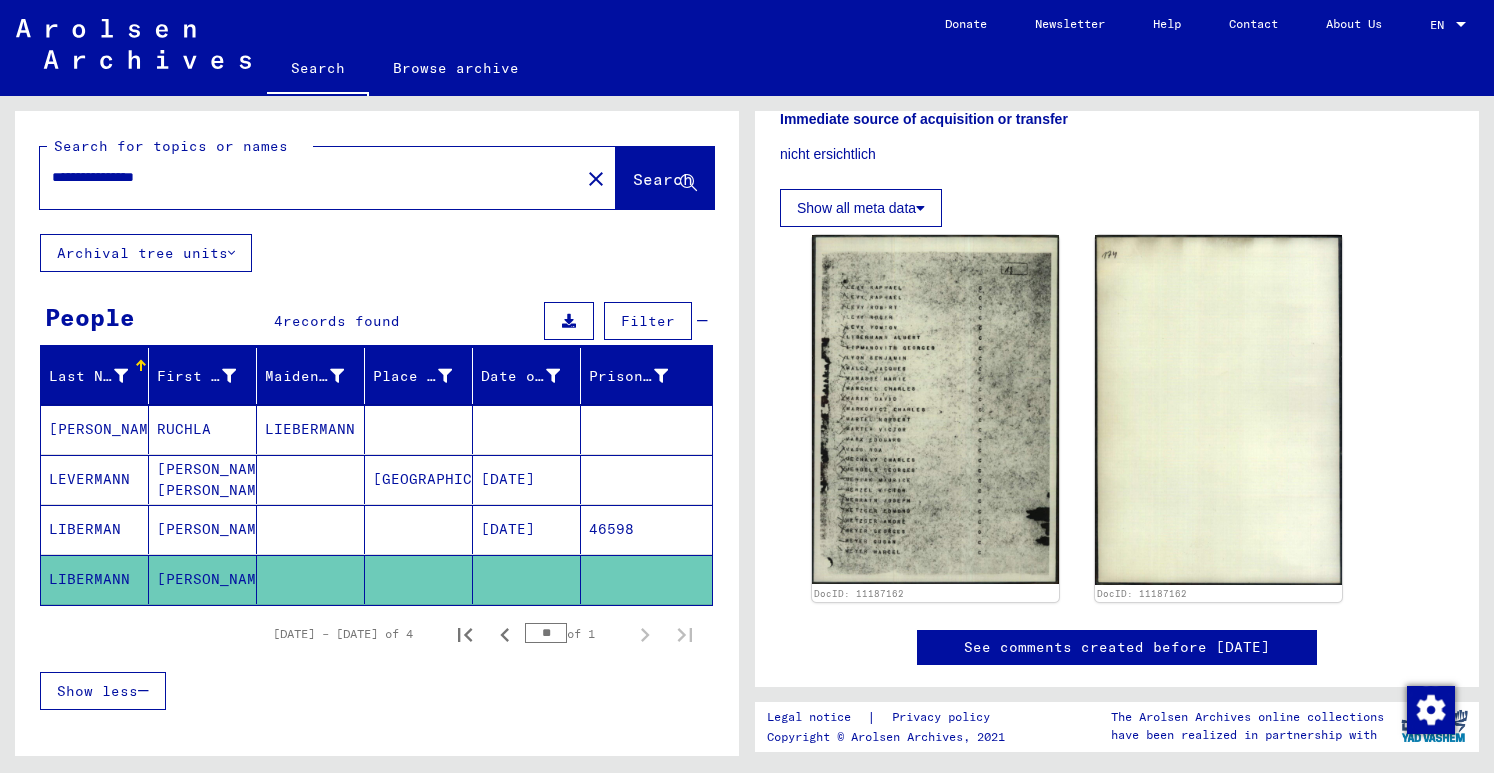 scroll, scrollTop: 431, scrollLeft: 0, axis: vertical 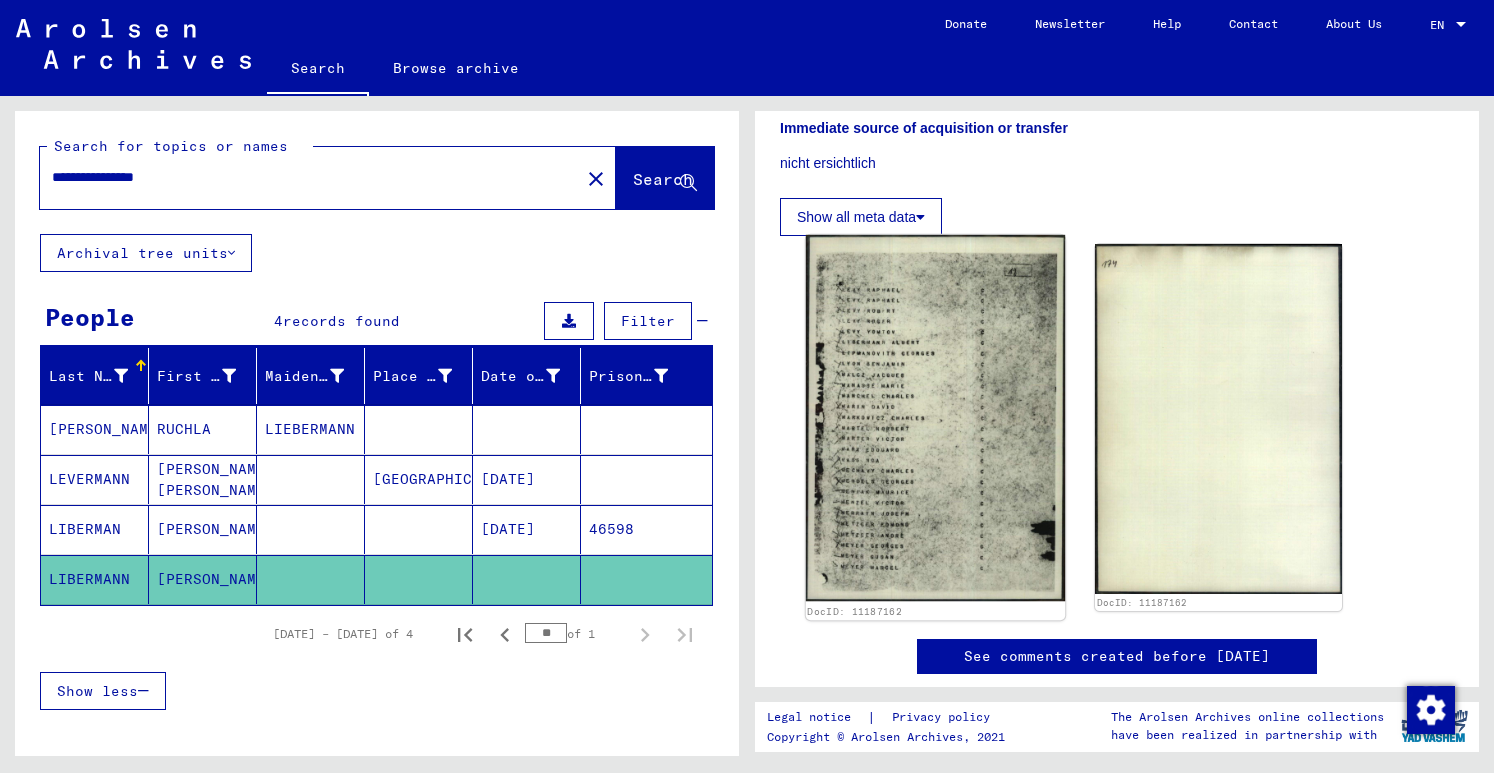 click 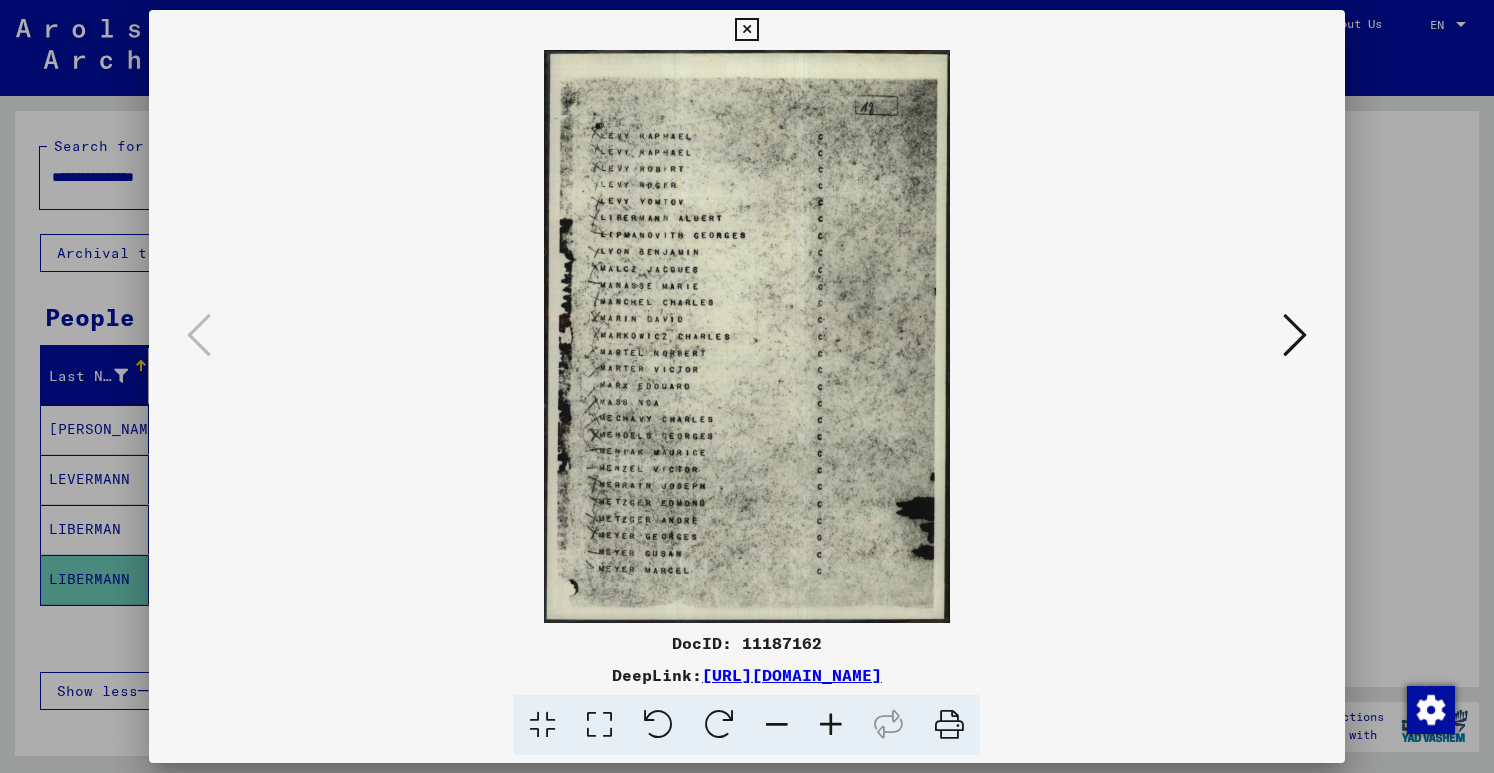 click at bounding box center (831, 725) 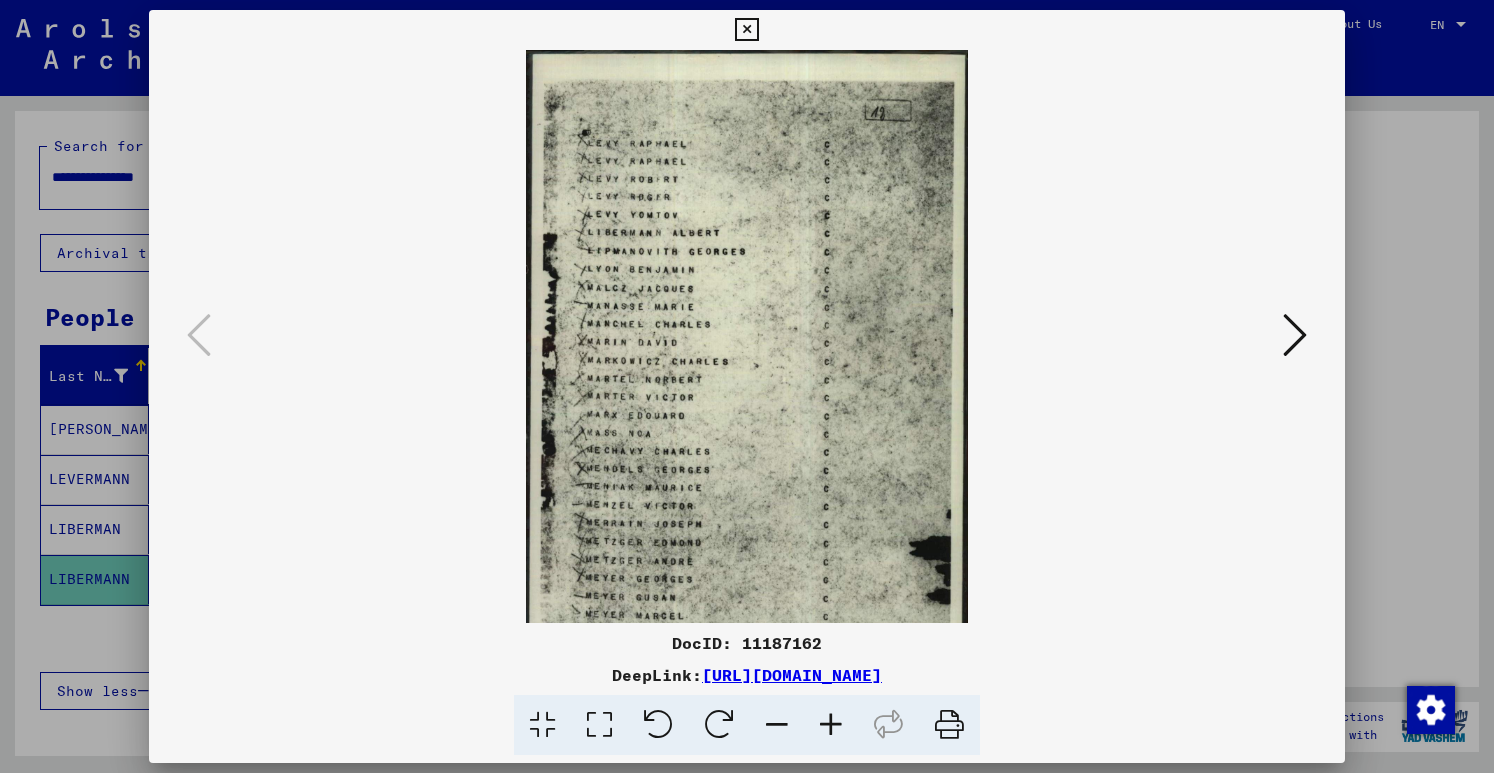 click at bounding box center [831, 725] 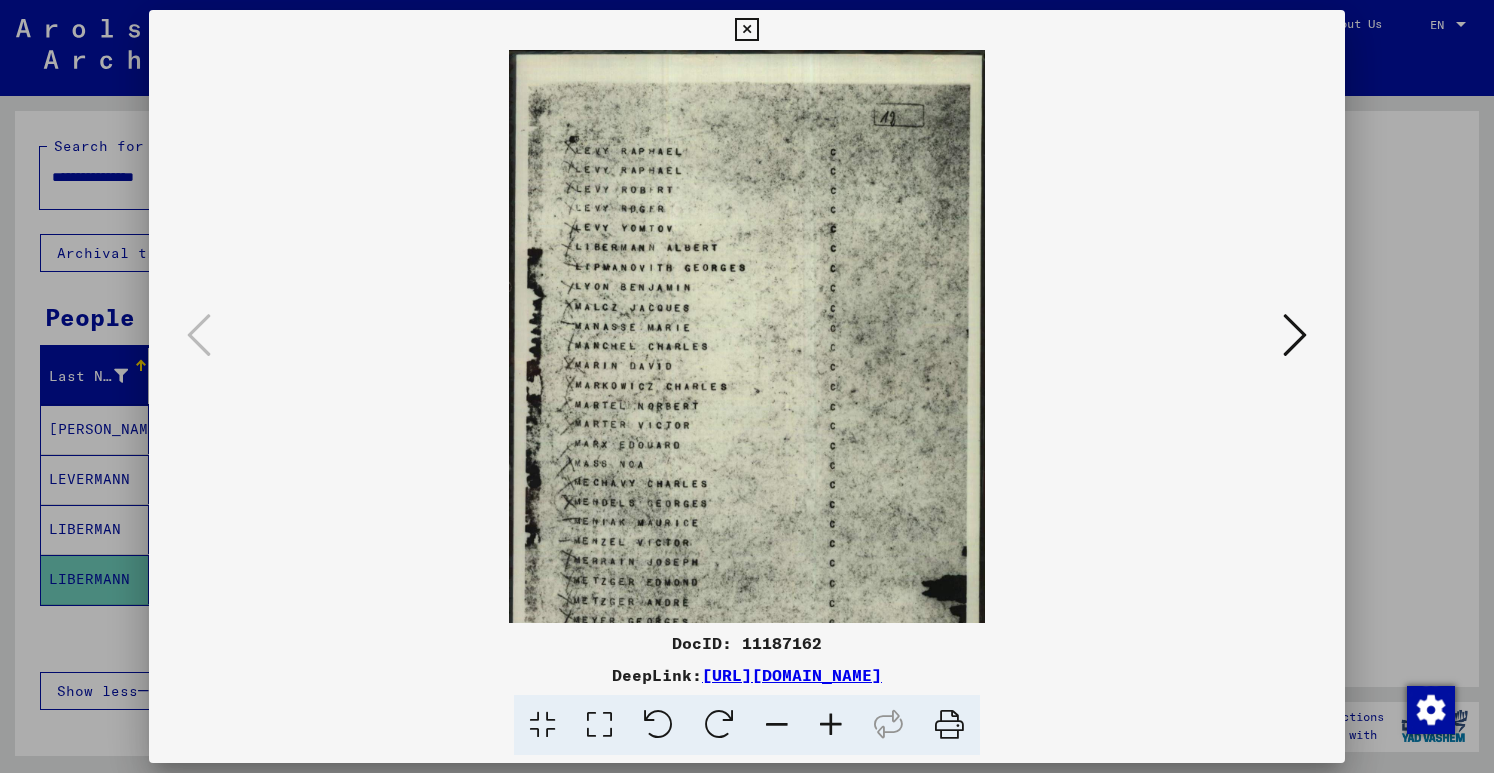 click at bounding box center (831, 725) 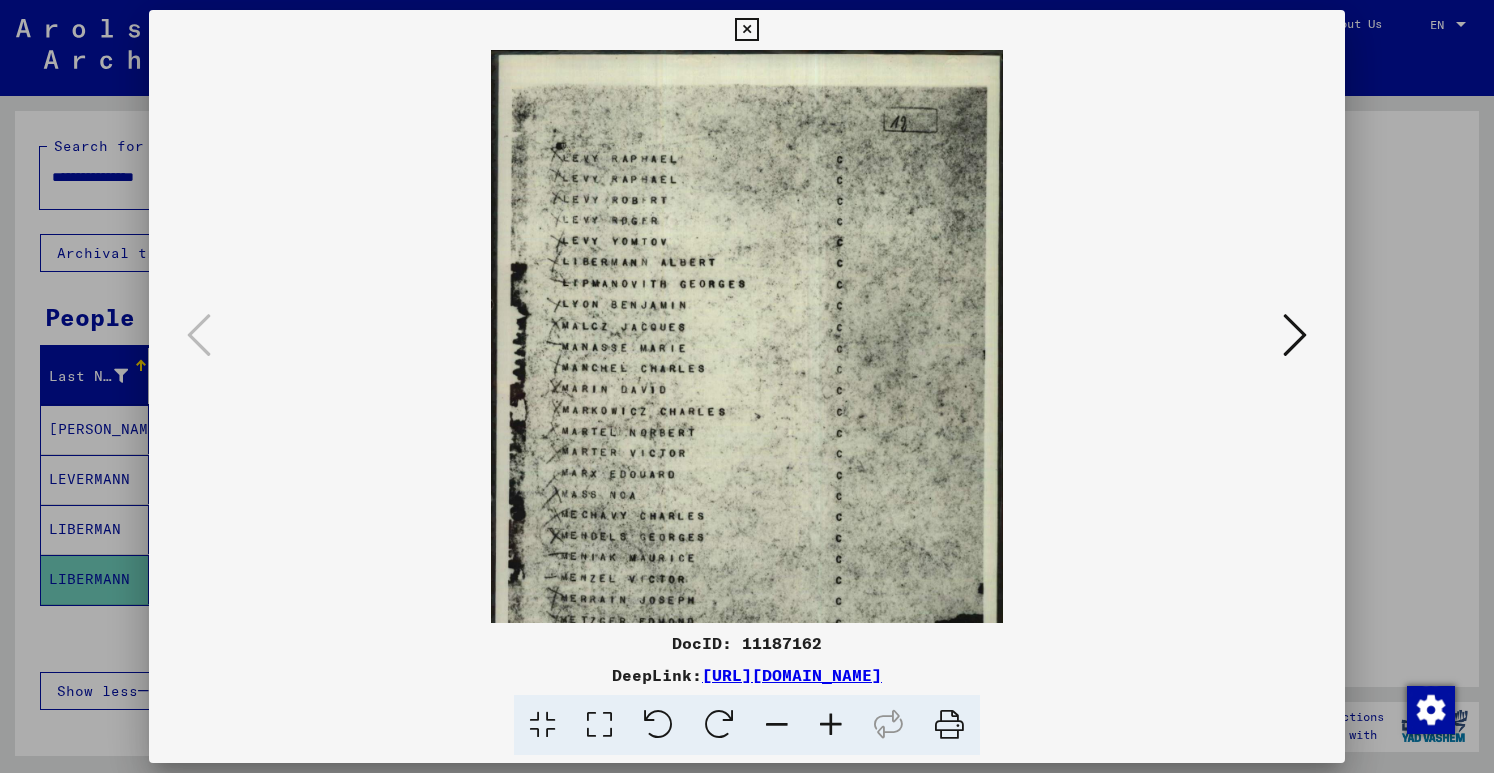 click at bounding box center [831, 725] 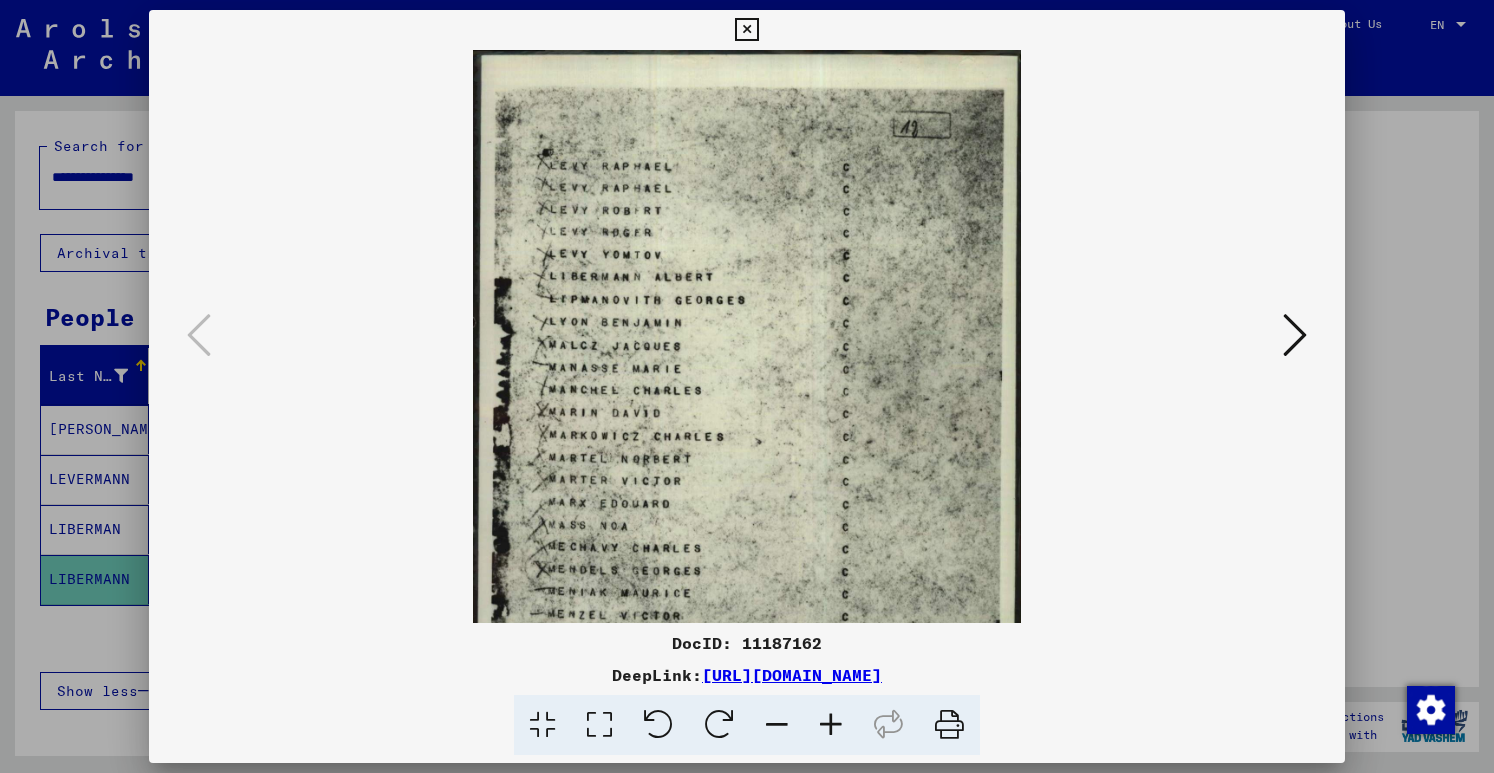 click at bounding box center (831, 725) 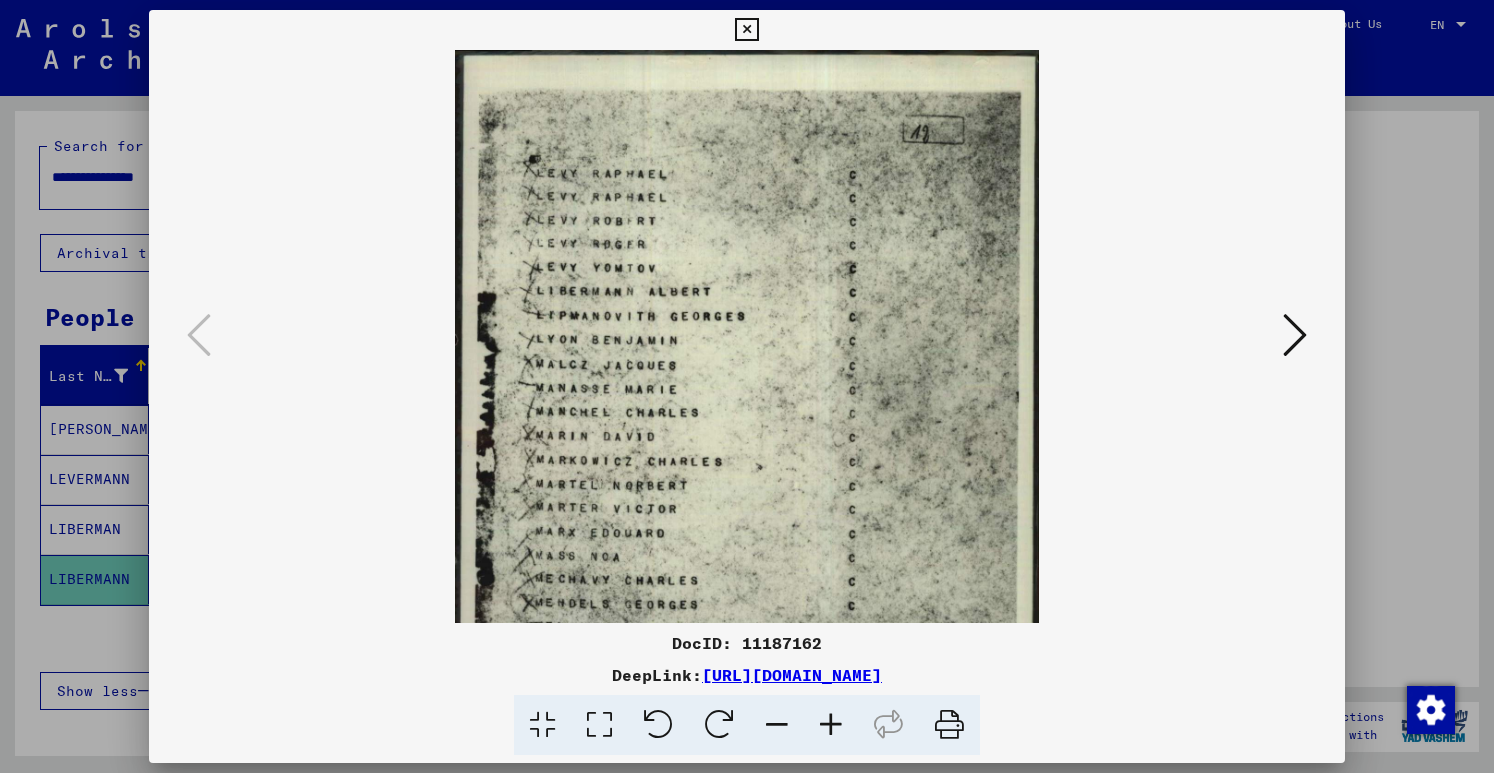 click at bounding box center [831, 725] 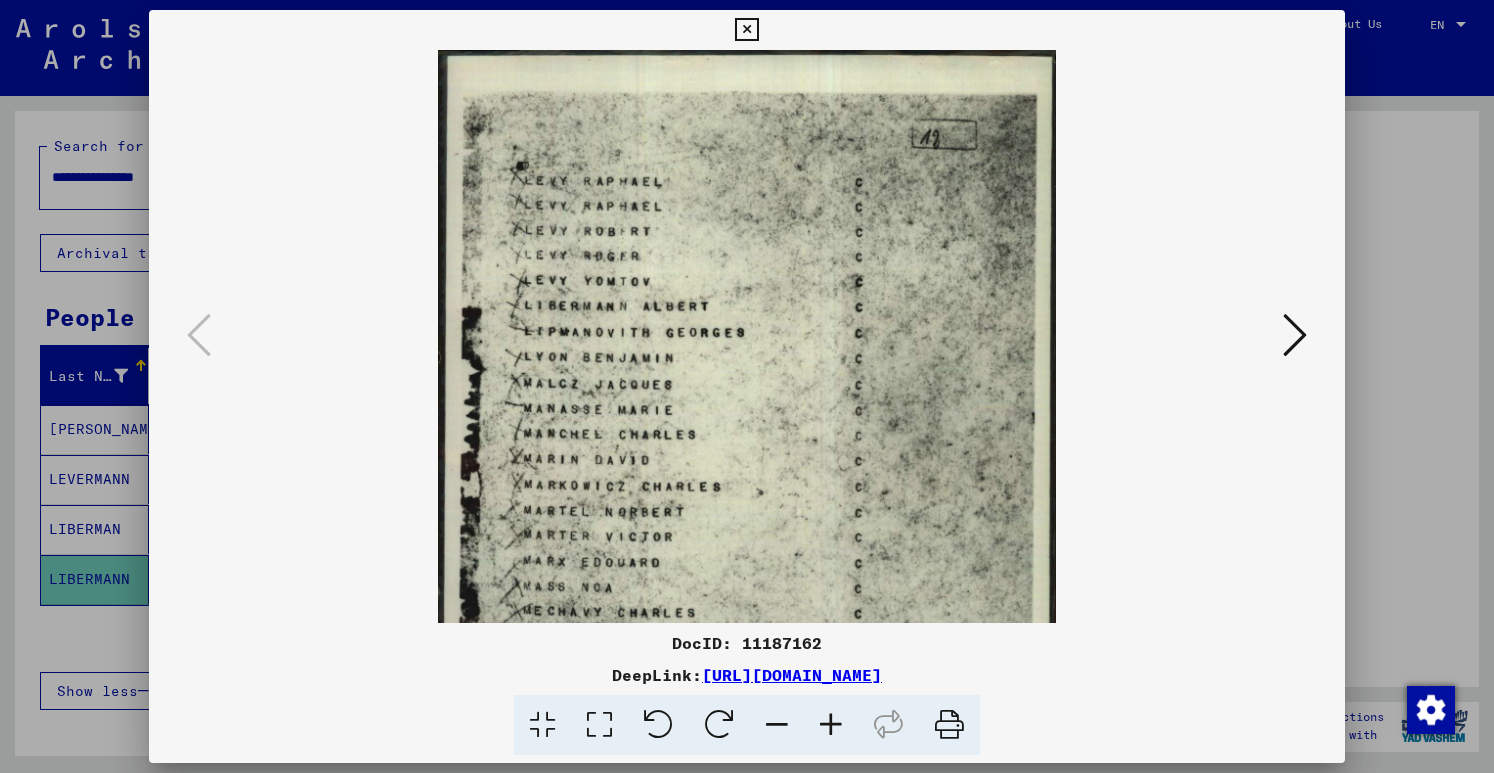 click at bounding box center [831, 725] 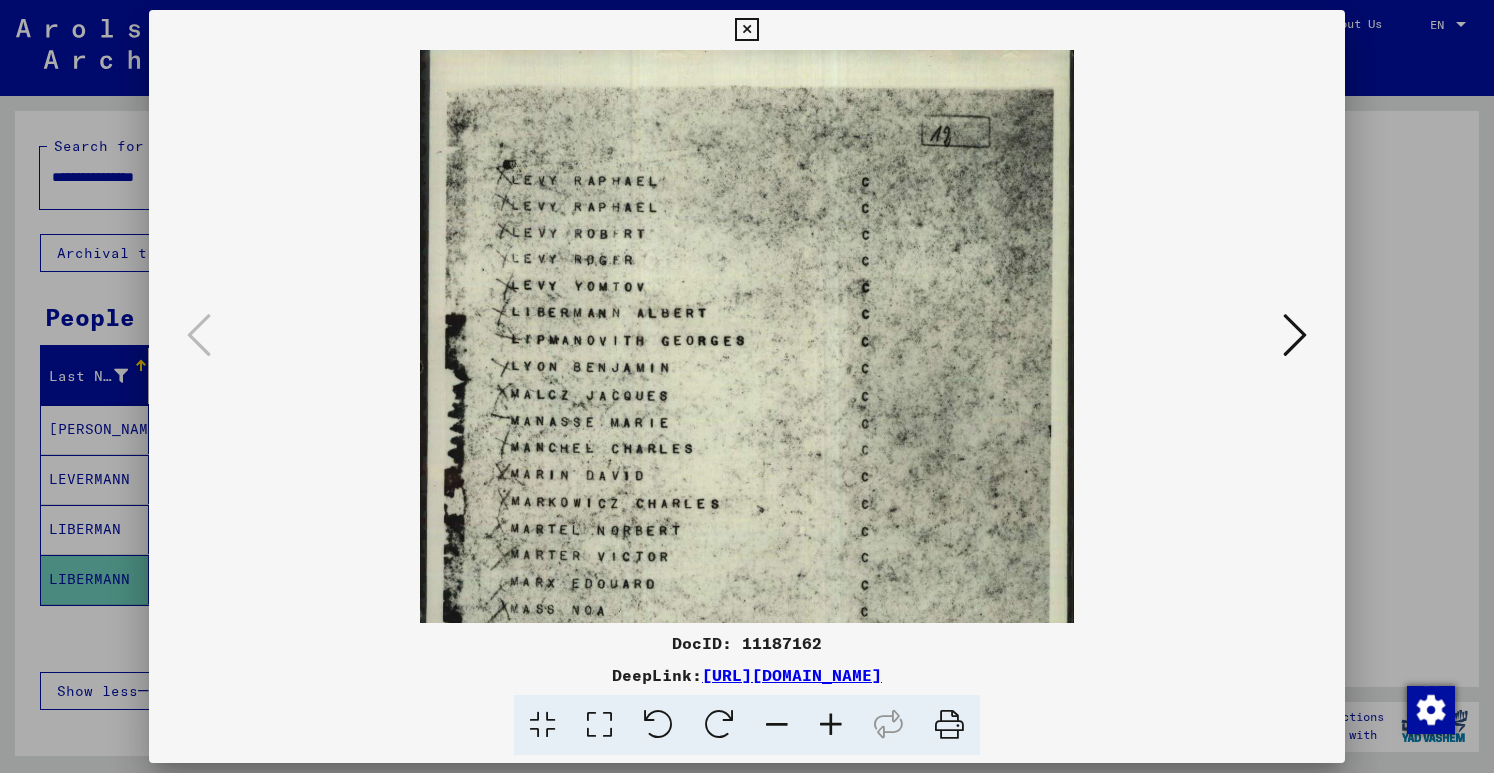 scroll, scrollTop: 0, scrollLeft: 0, axis: both 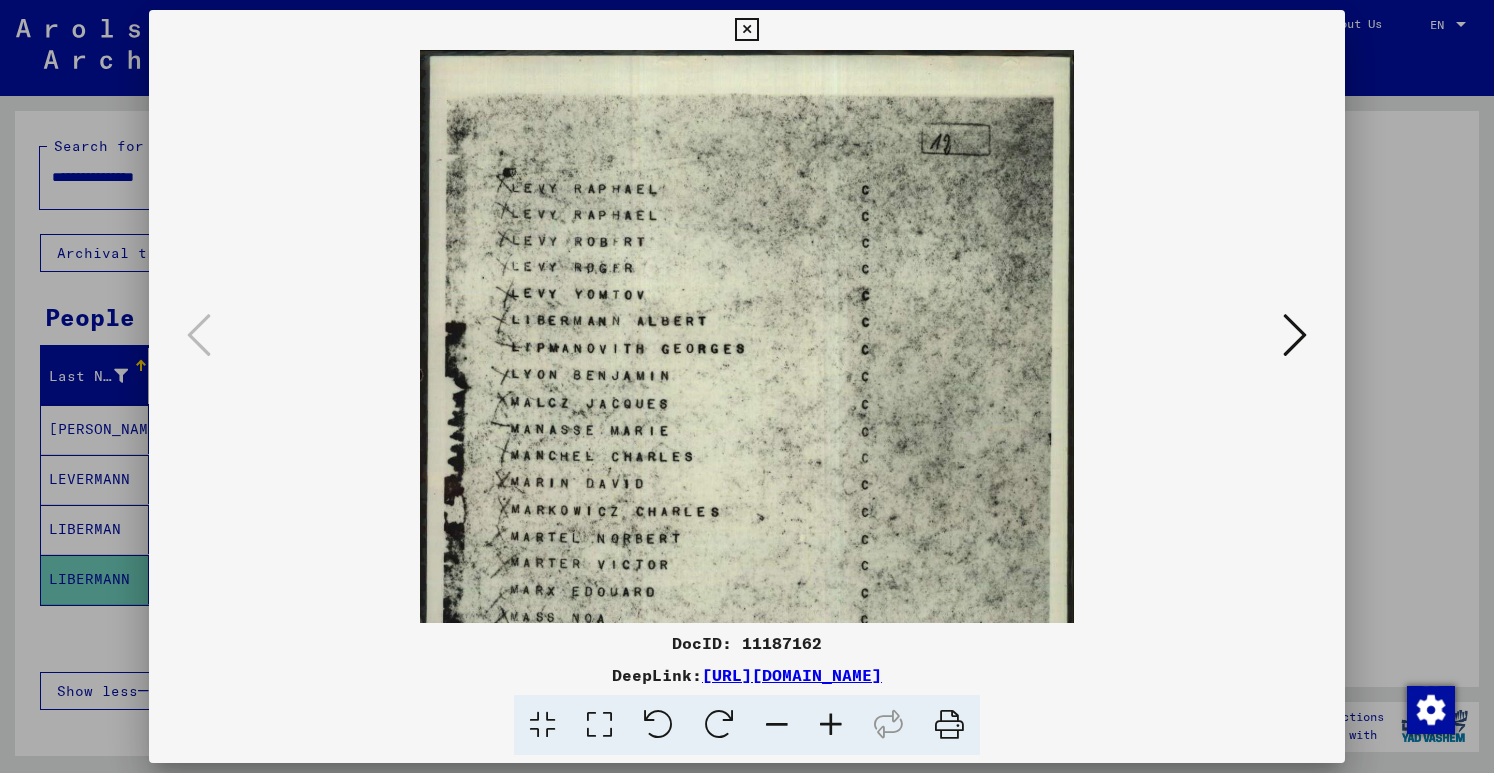 drag, startPoint x: 817, startPoint y: 526, endPoint x: 720, endPoint y: 602, distance: 123.22743 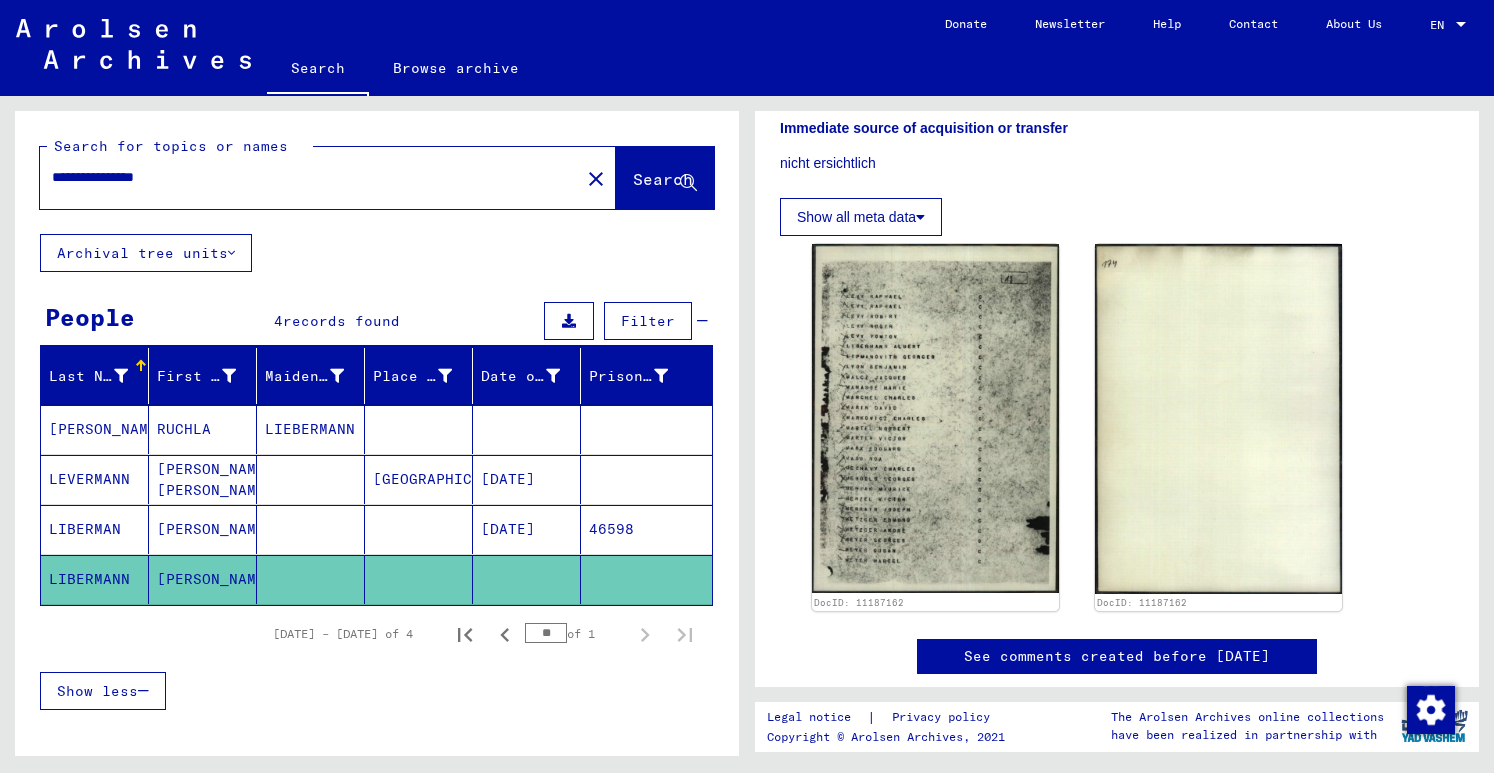 click on "[DATE]" at bounding box center (527, 579) 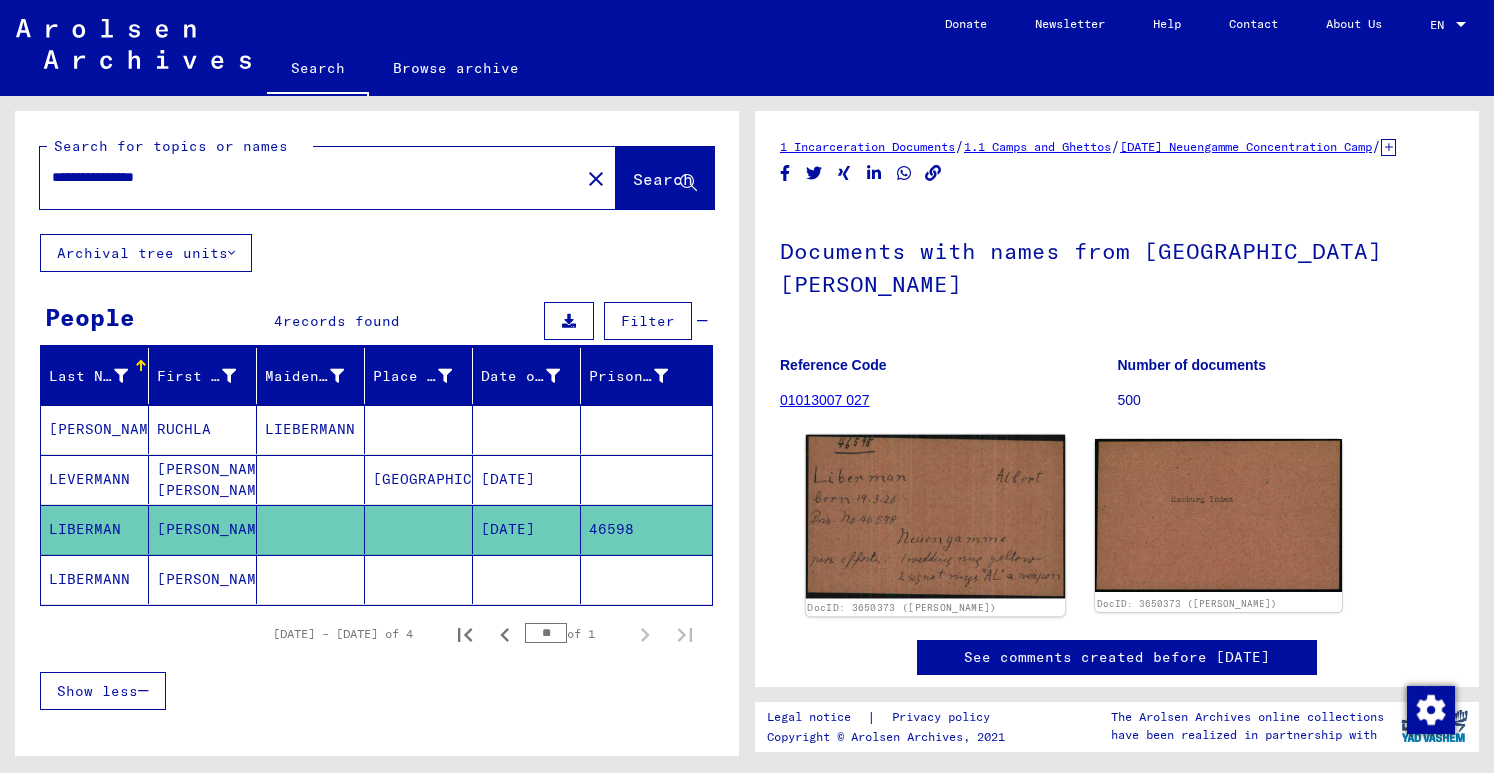 click 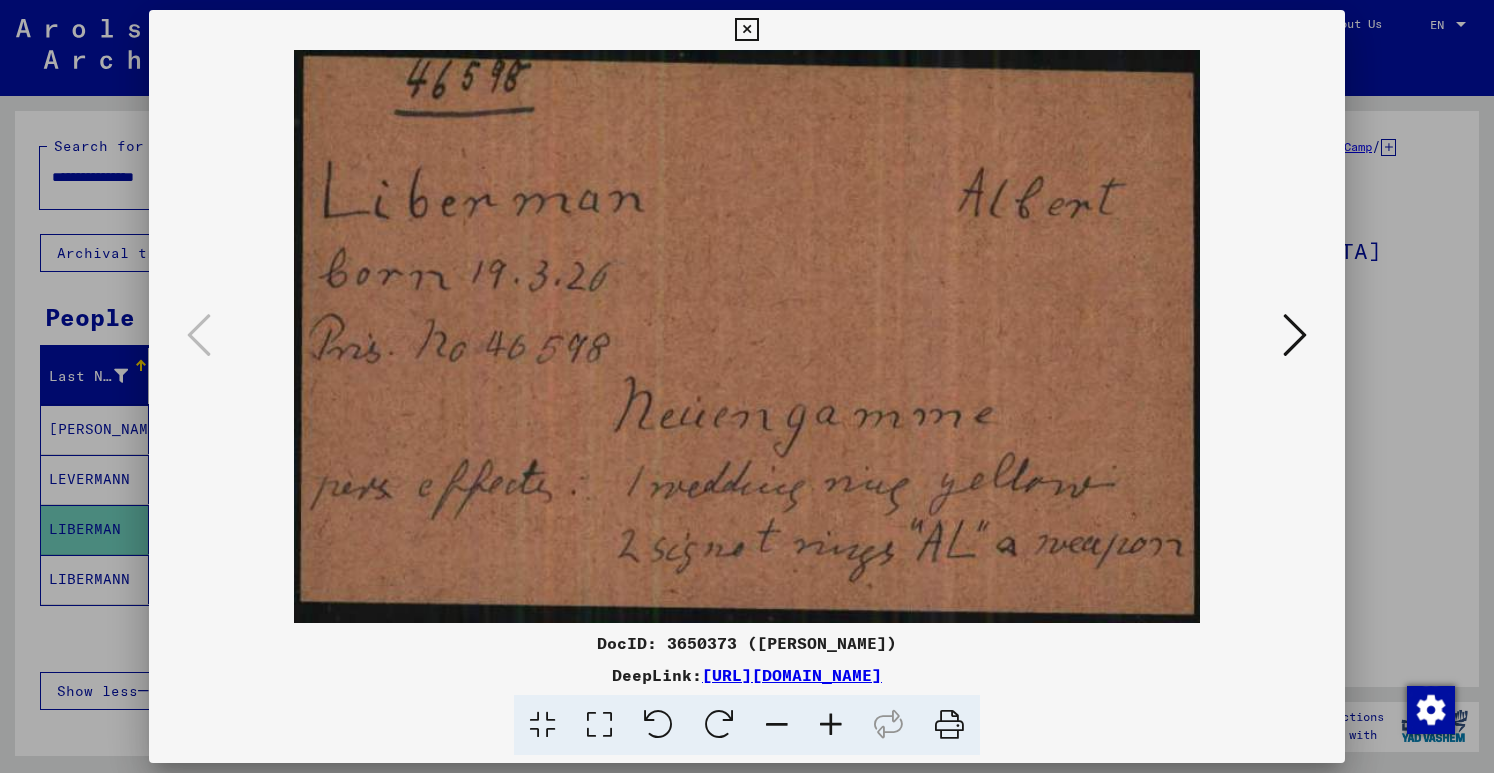 drag, startPoint x: 852, startPoint y: 495, endPoint x: 855, endPoint y: 418, distance: 77.05842 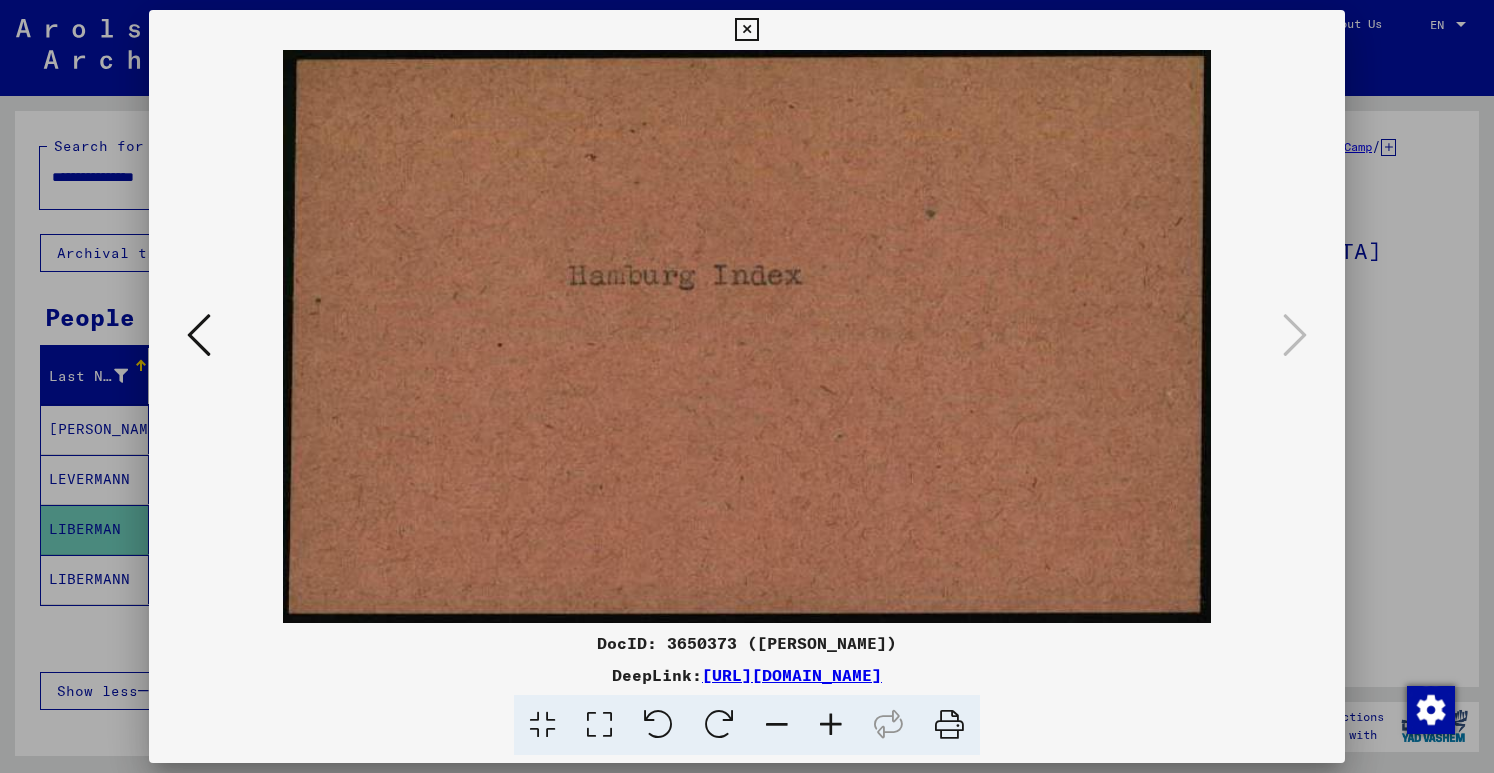 click at bounding box center [199, 335] 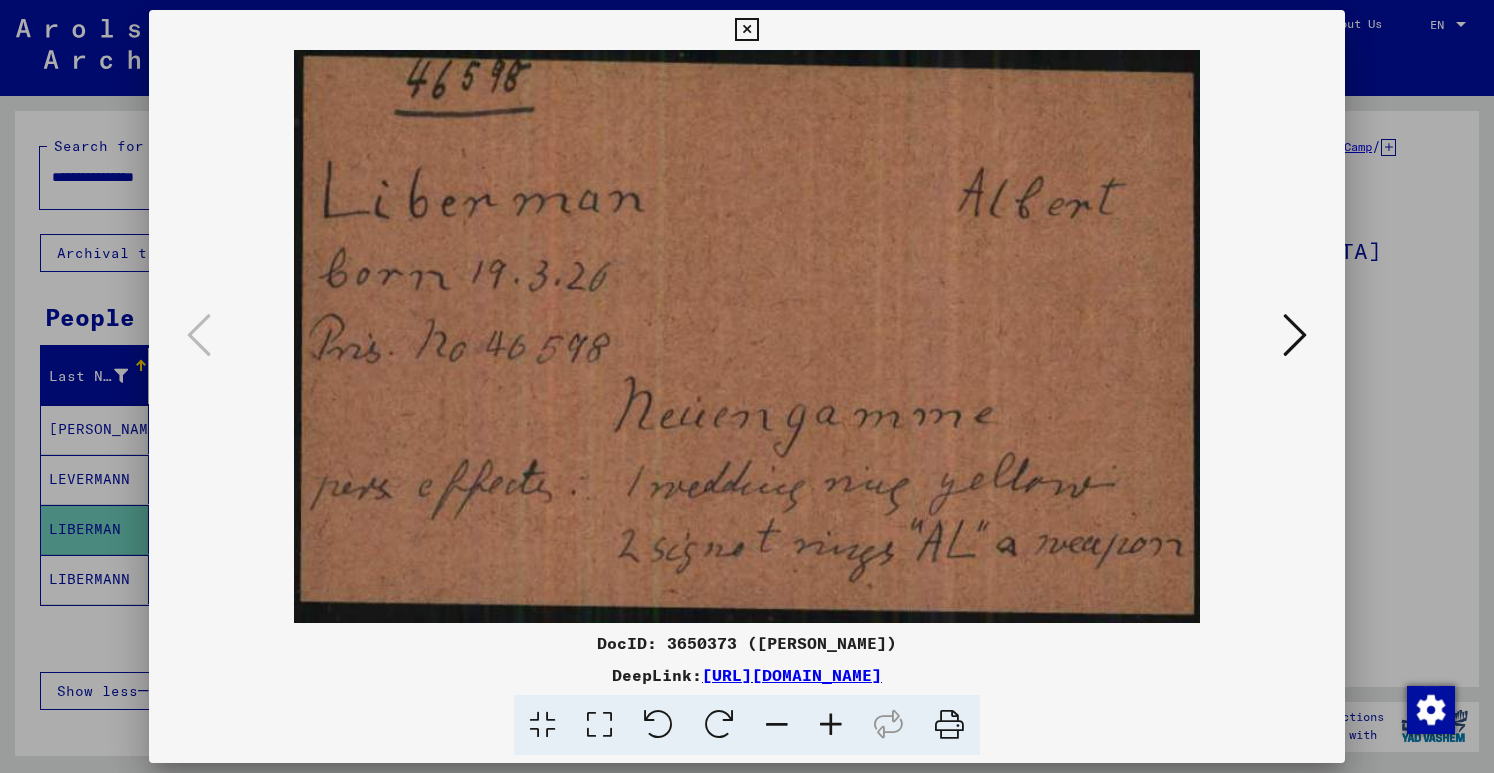 click at bounding box center [747, 386] 